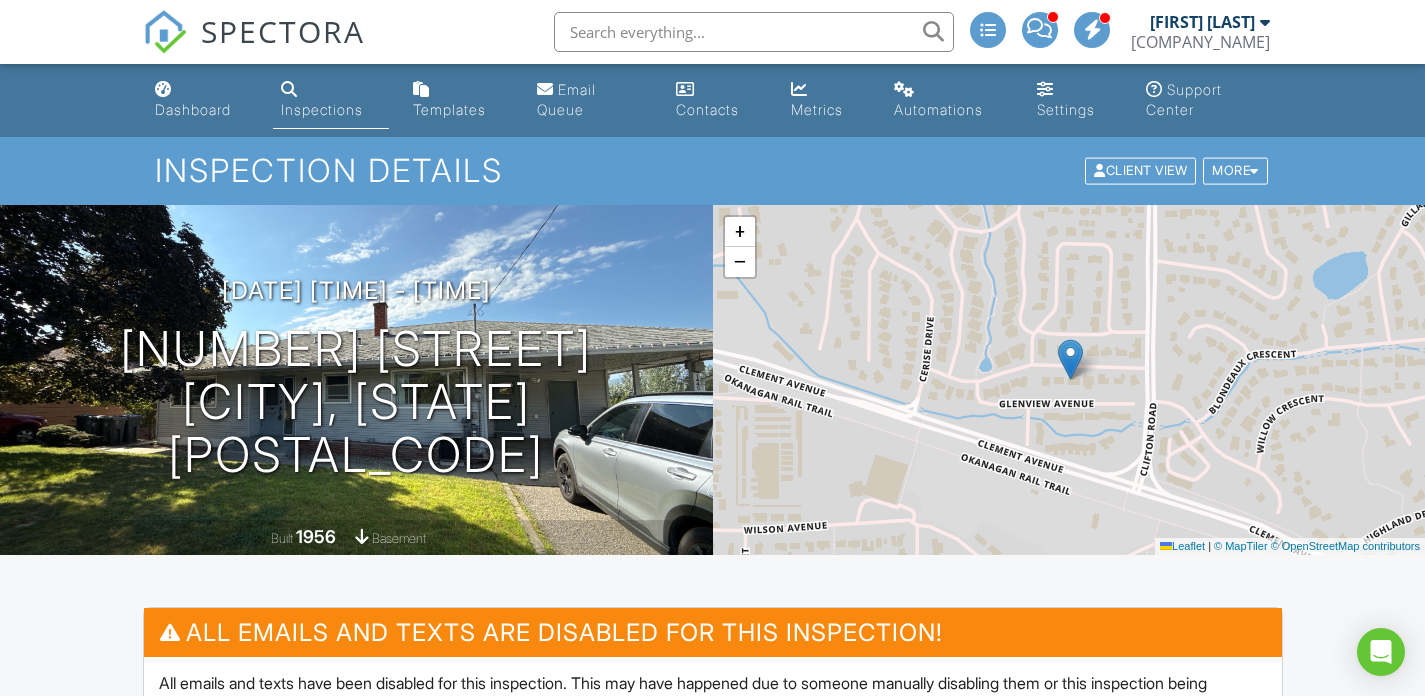 scroll, scrollTop: 0, scrollLeft: 0, axis: both 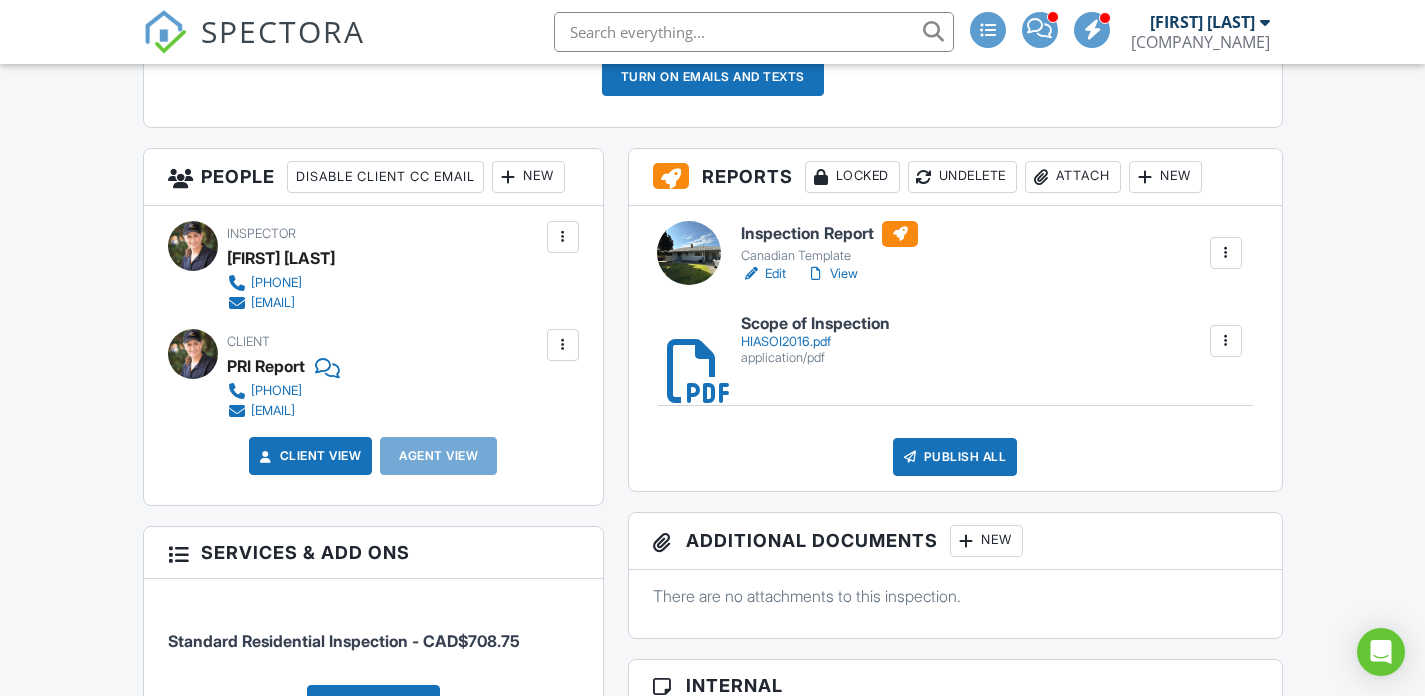 click on "Edit" at bounding box center (763, 274) 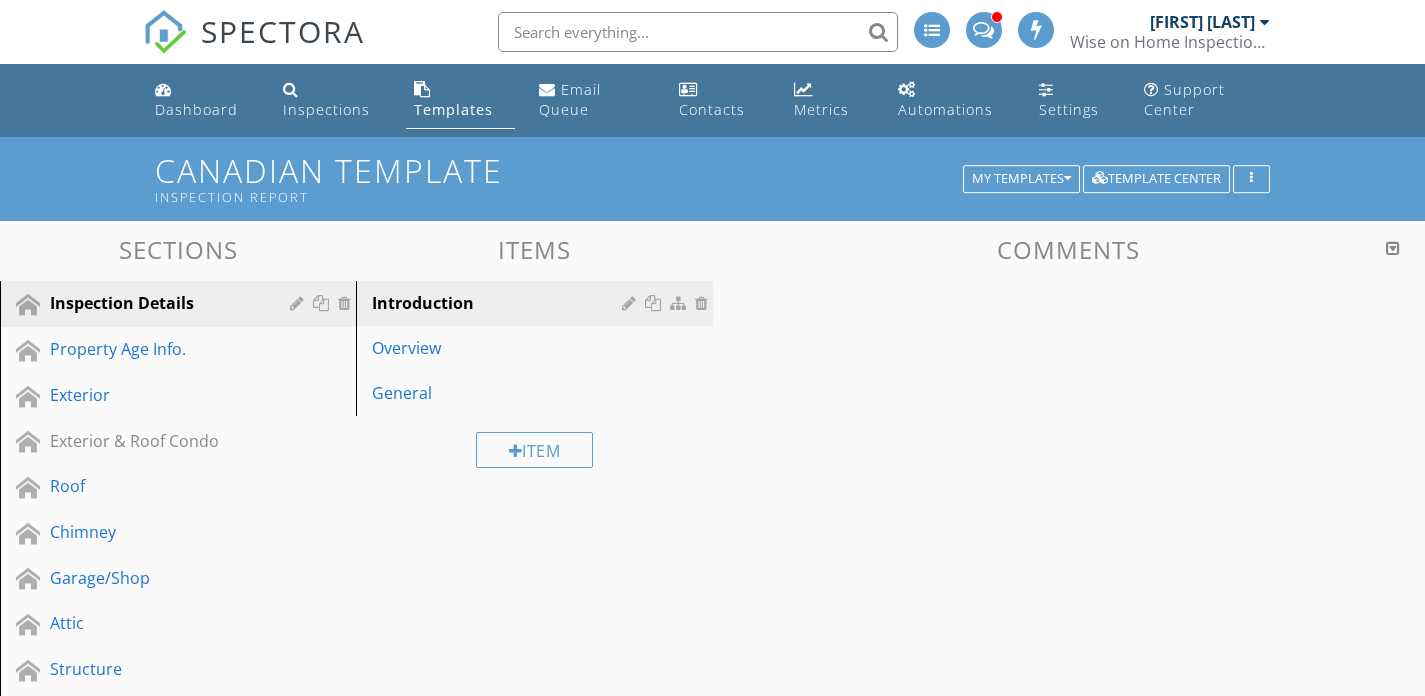 scroll, scrollTop: 0, scrollLeft: 0, axis: both 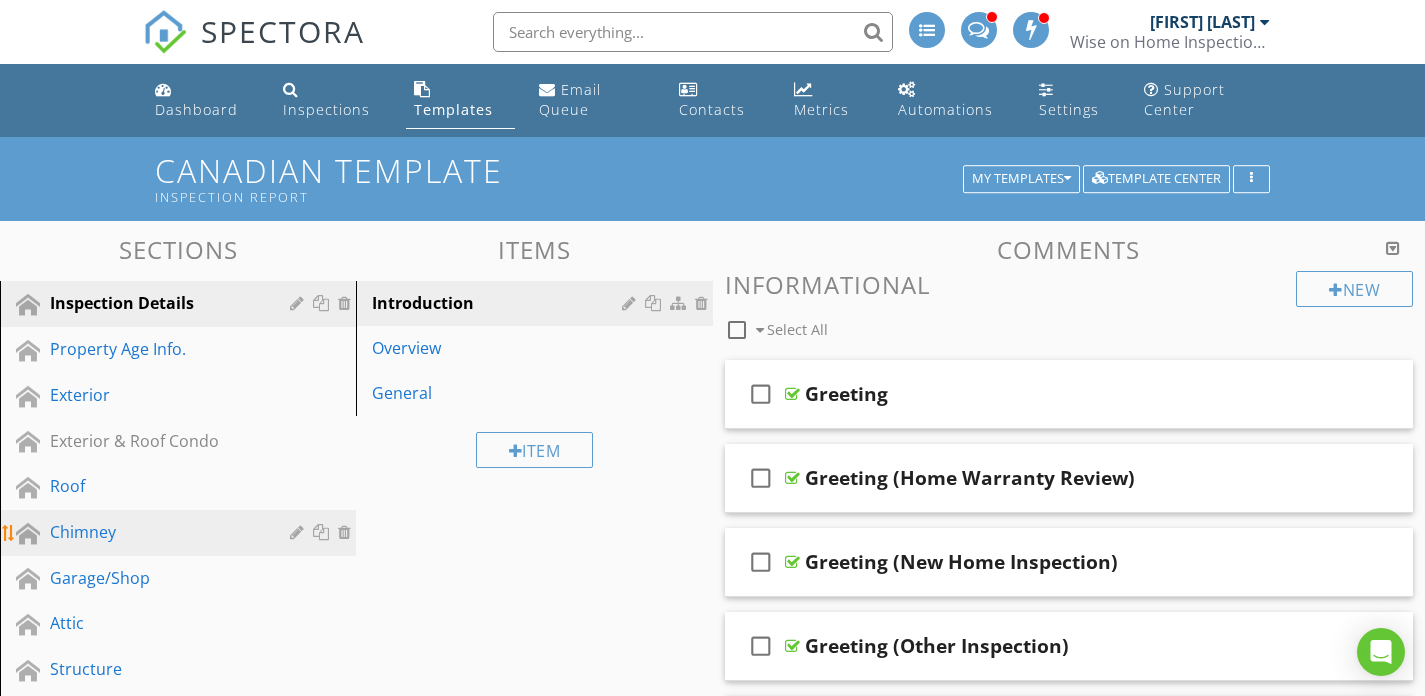 click on "Chimney" at bounding box center [155, 532] 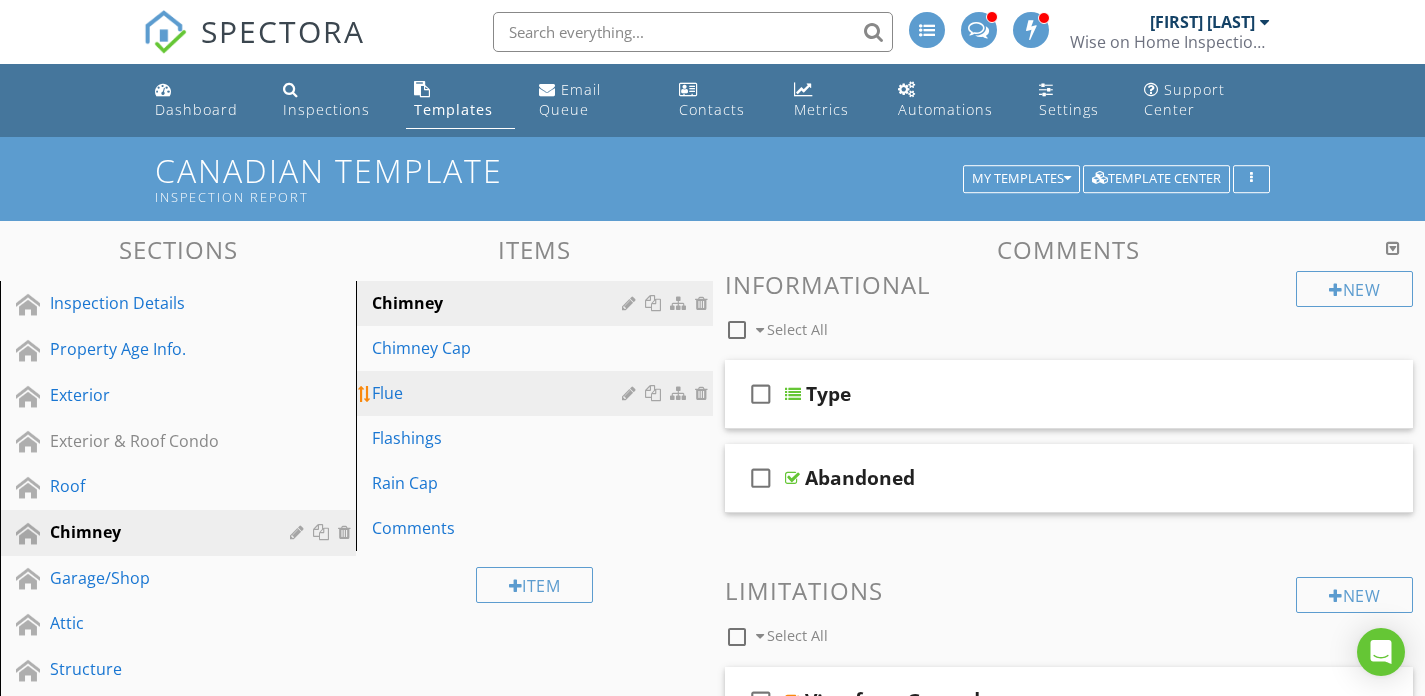 click on "Flue" at bounding box center [499, 393] 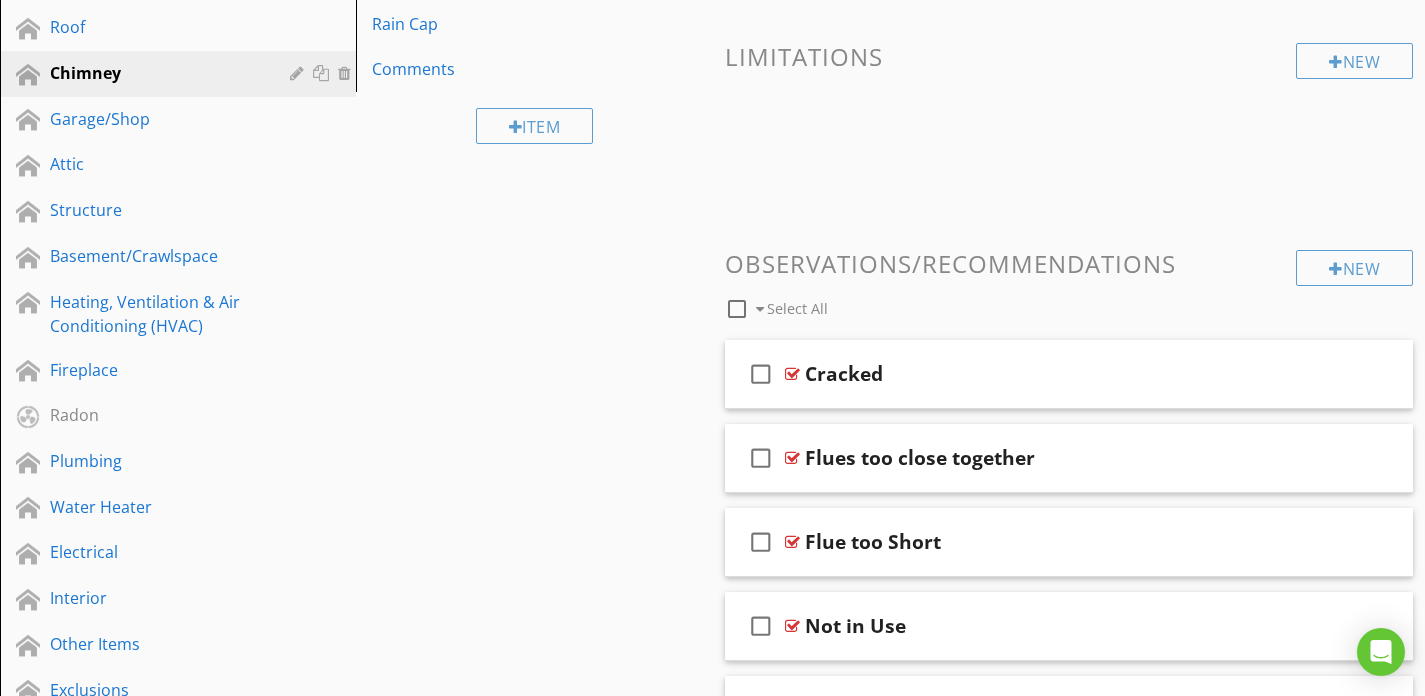 scroll, scrollTop: 498, scrollLeft: 0, axis: vertical 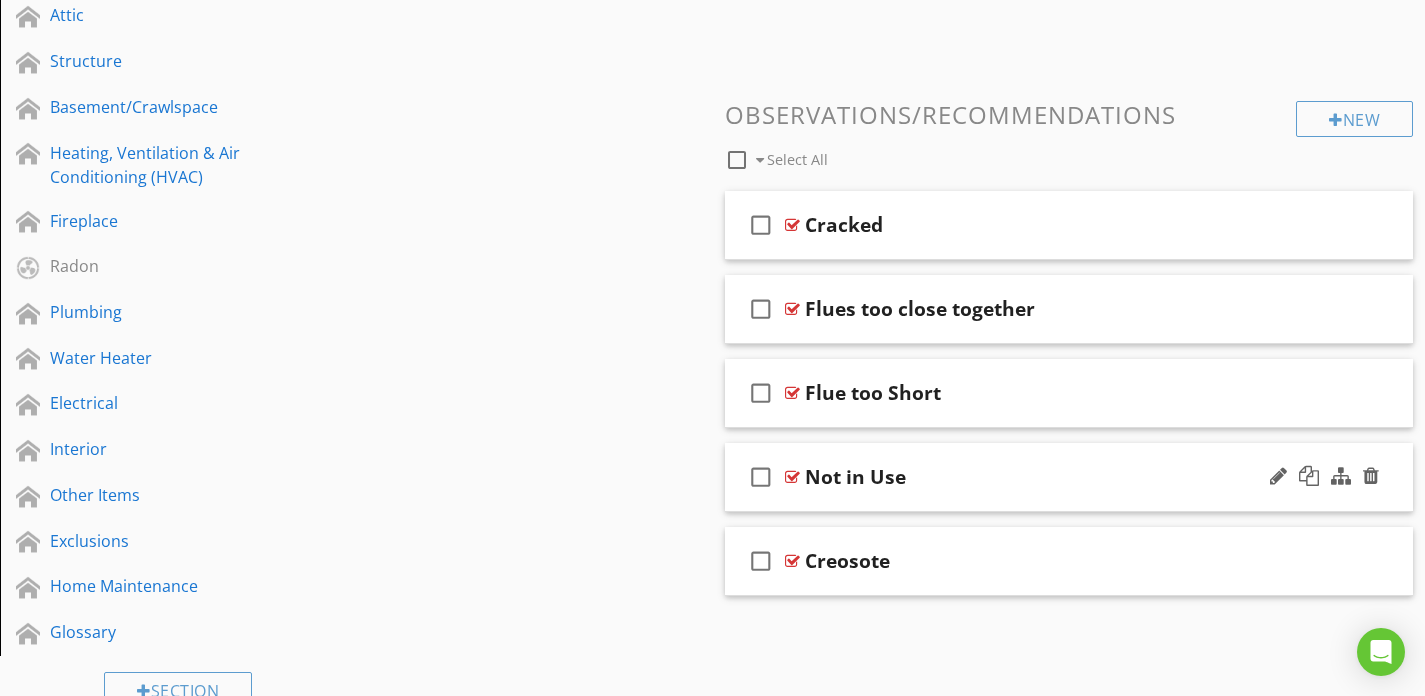 click on "check_box_outline_blank
Not in Use" at bounding box center [1069, 477] 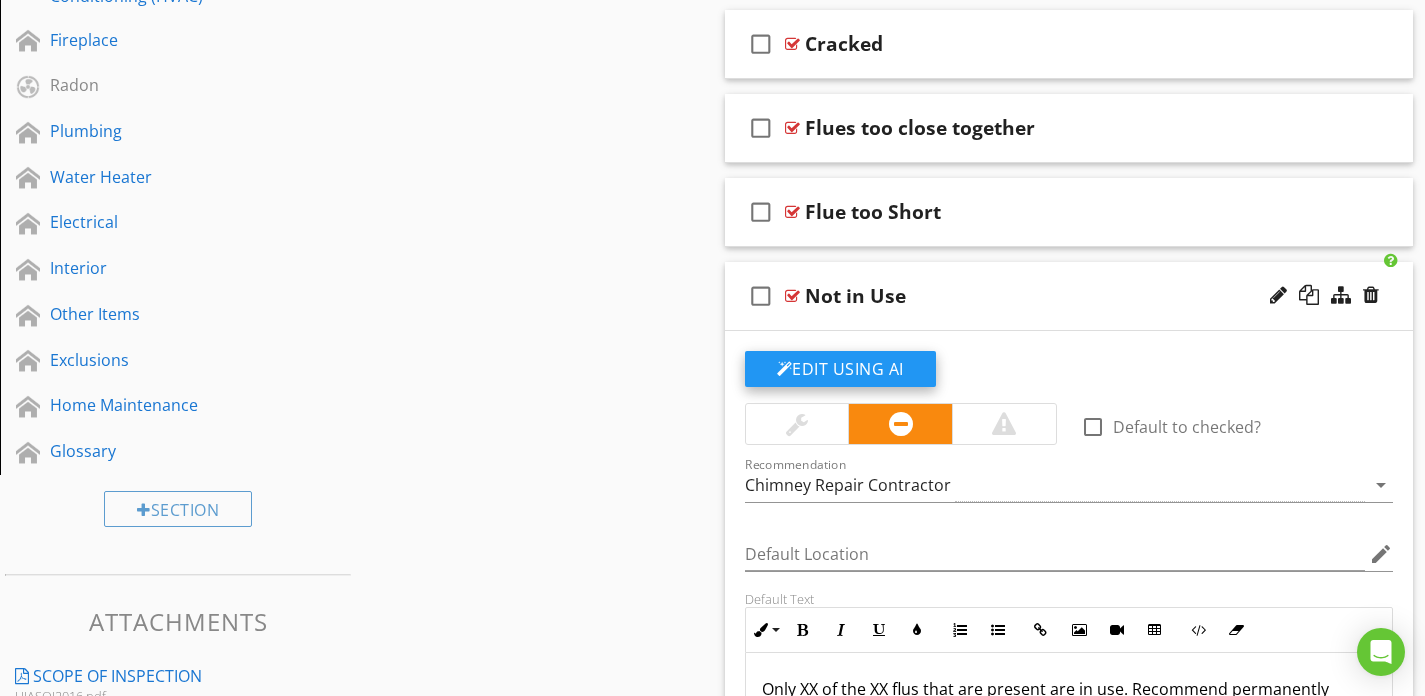 scroll, scrollTop: 873, scrollLeft: 0, axis: vertical 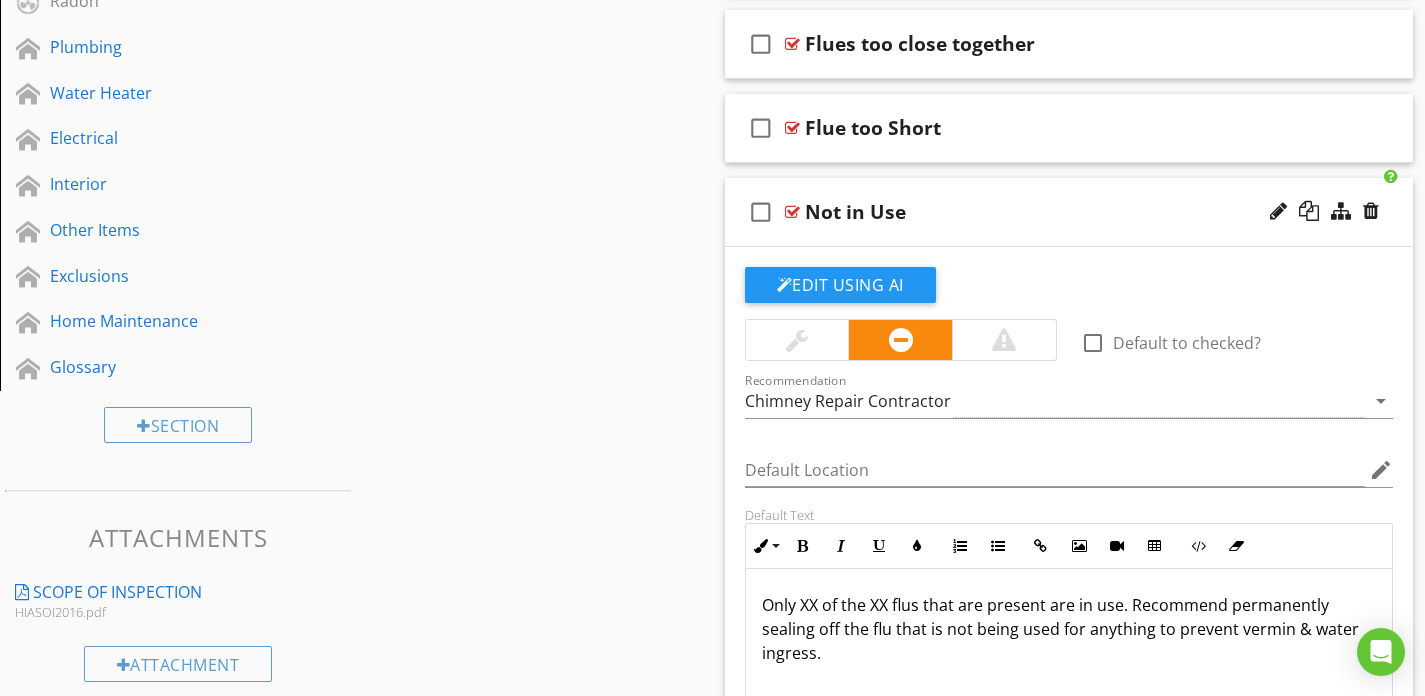 drag, startPoint x: 917, startPoint y: 603, endPoint x: 905, endPoint y: 613, distance: 15.6205 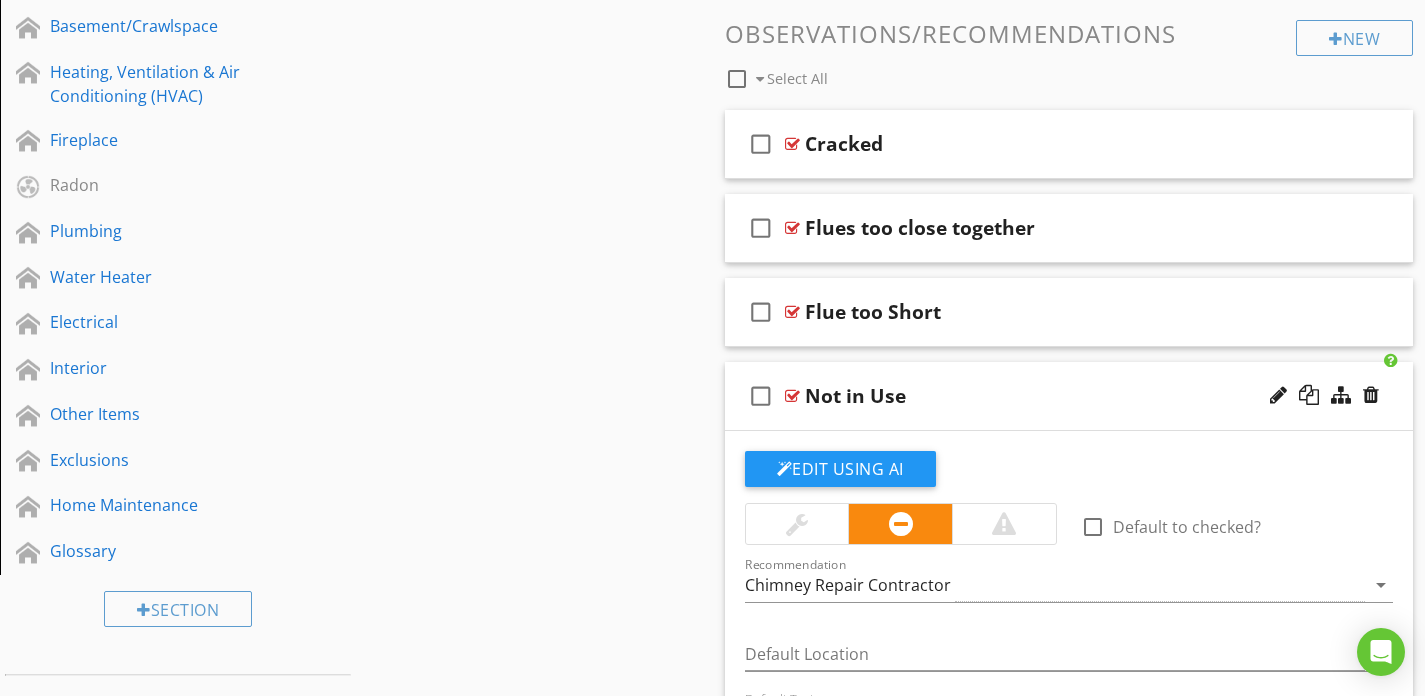 scroll, scrollTop: 383, scrollLeft: 0, axis: vertical 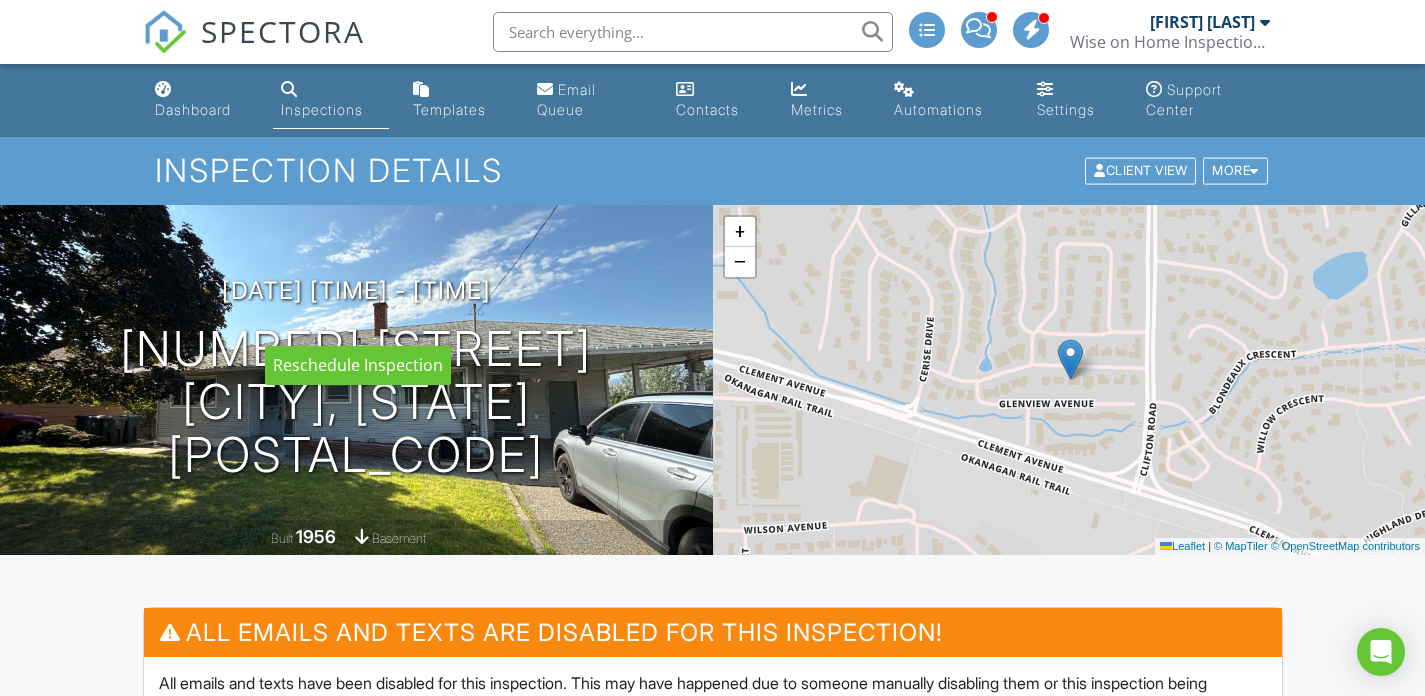 click at bounding box center (0, 0) 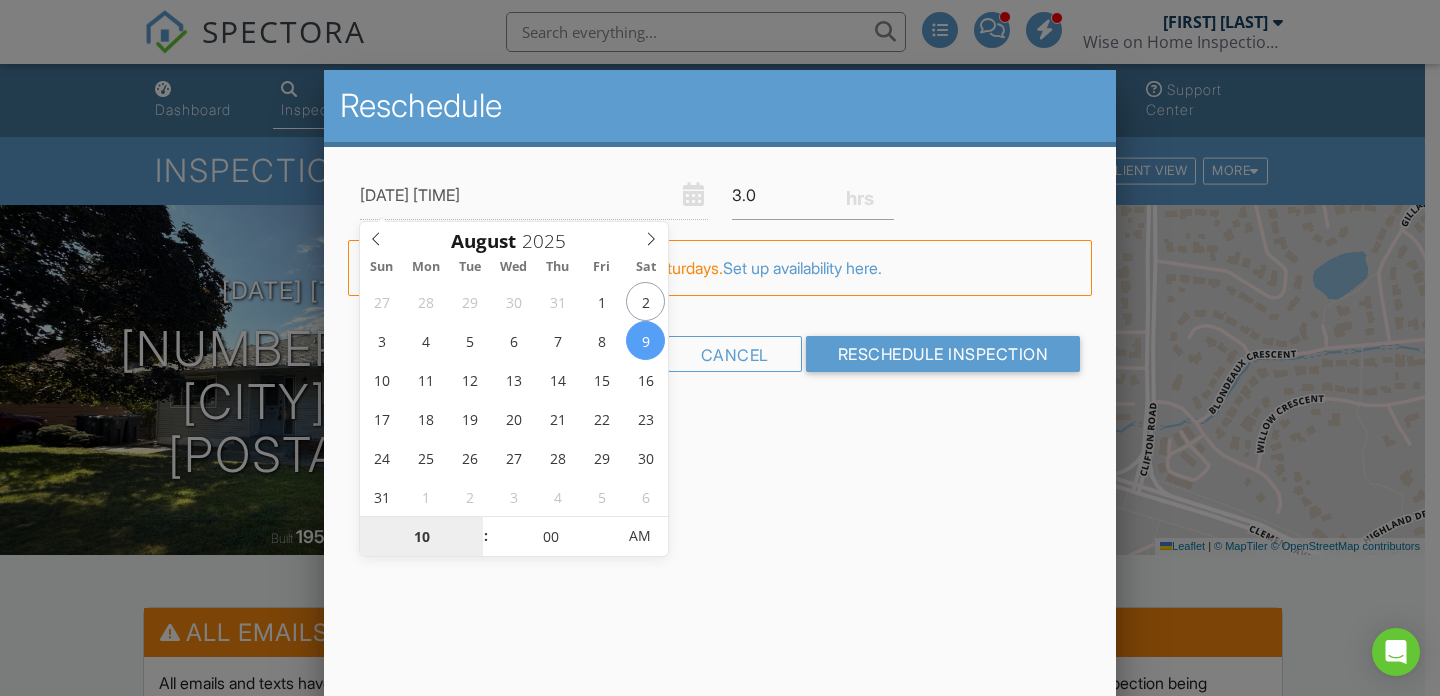 type on "[DATE] [TIME]" 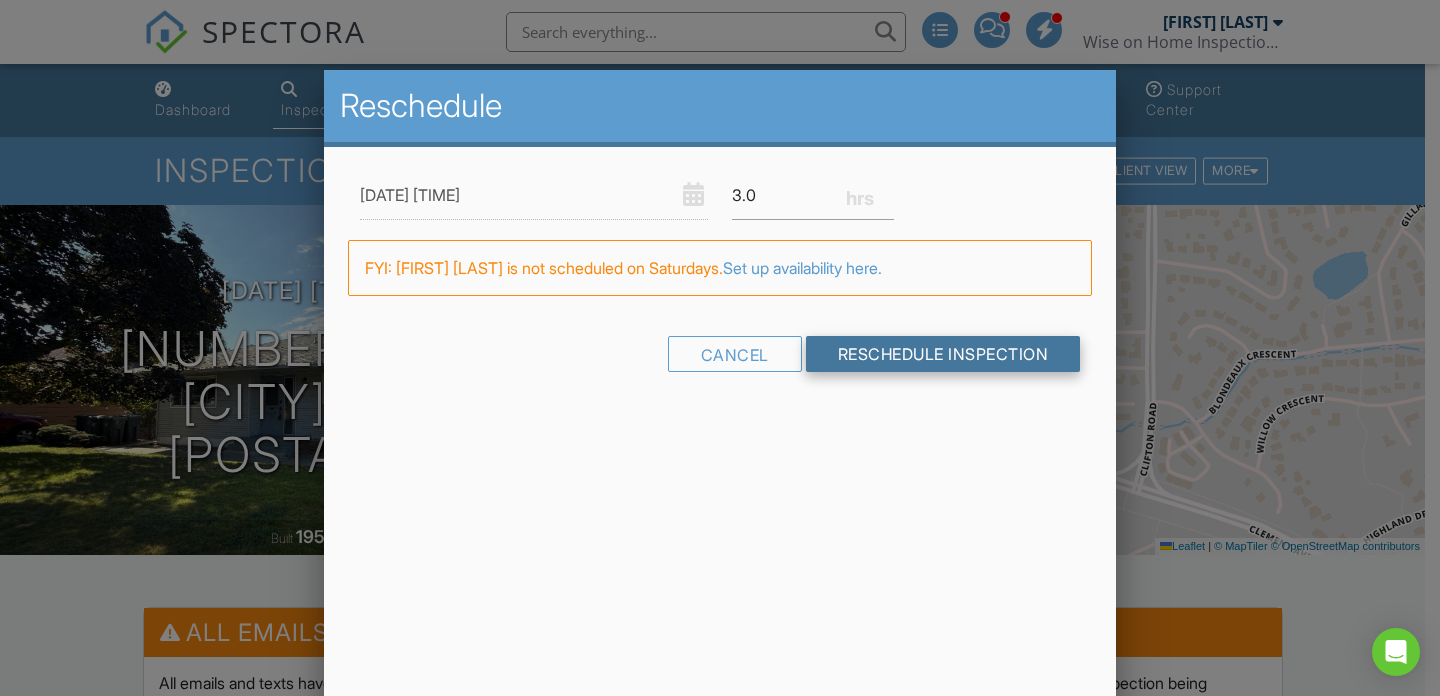 click on "Reschedule Inspection" at bounding box center [943, 354] 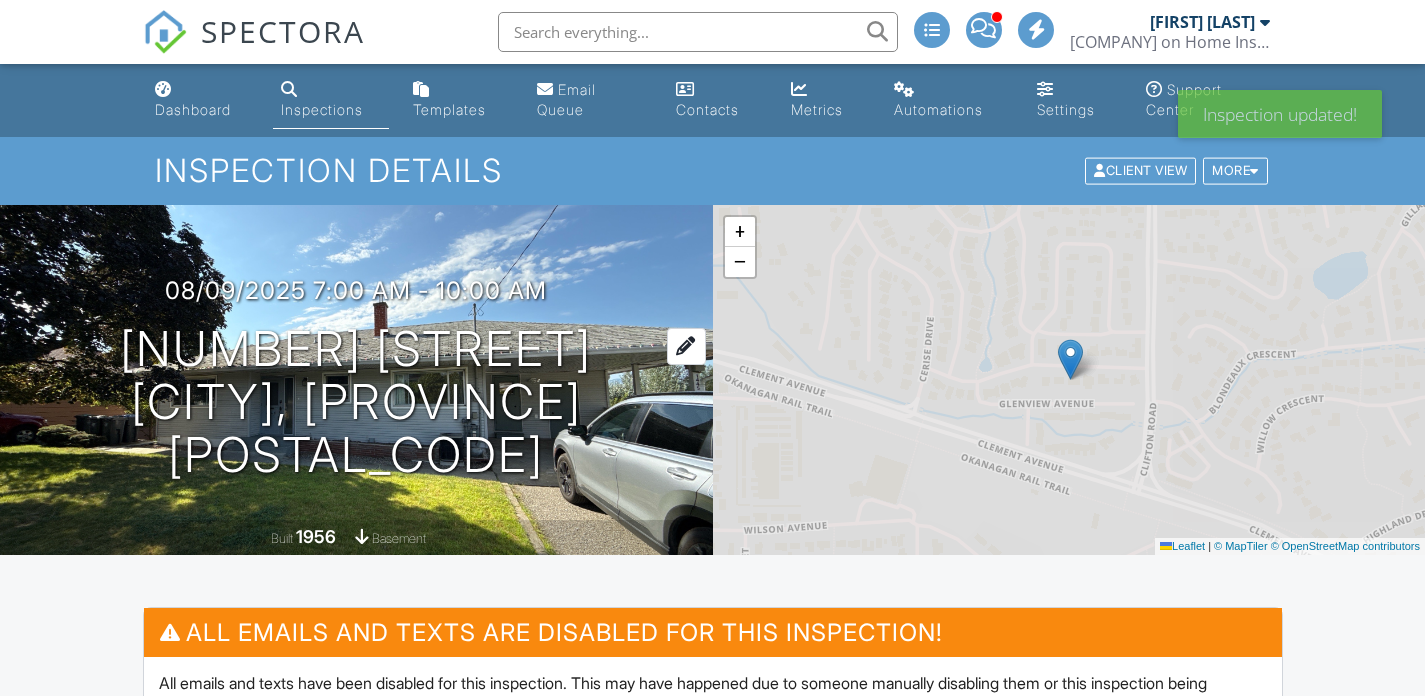 scroll, scrollTop: 0, scrollLeft: 0, axis: both 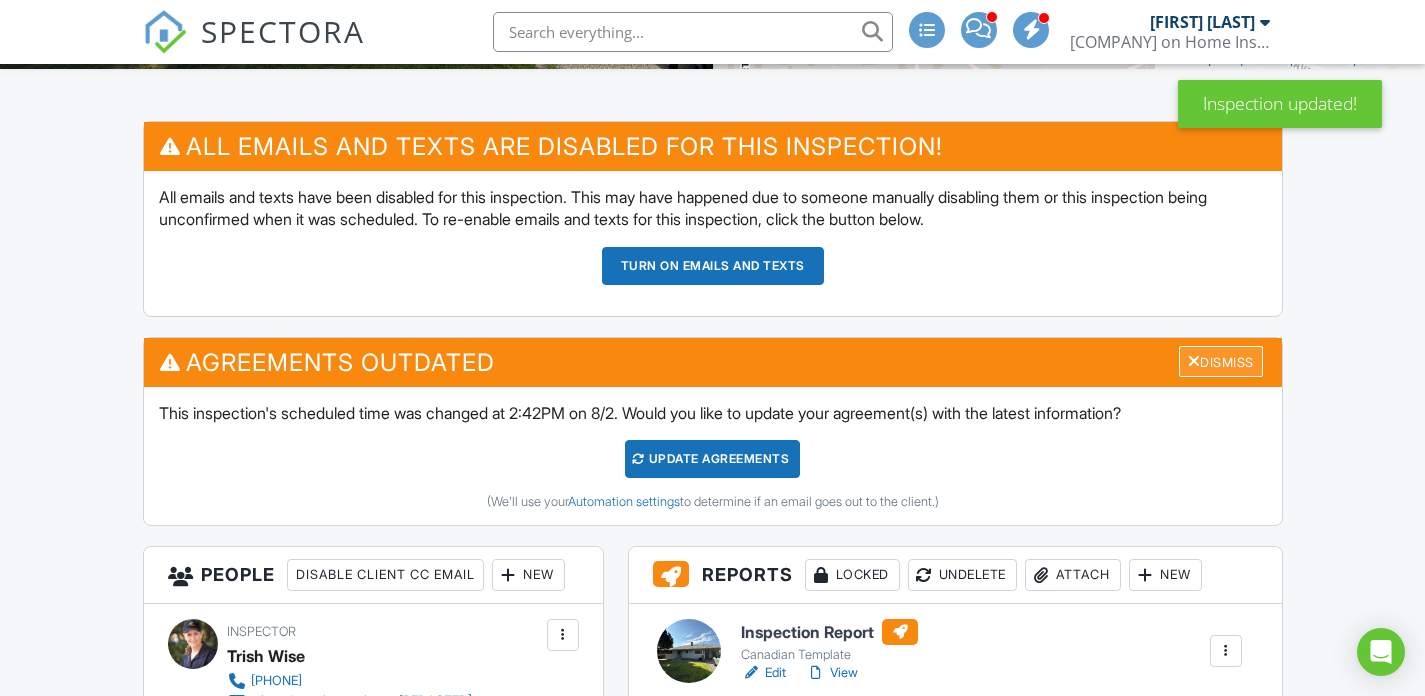 drag, startPoint x: 1201, startPoint y: 355, endPoint x: 1189, endPoint y: 357, distance: 12.165525 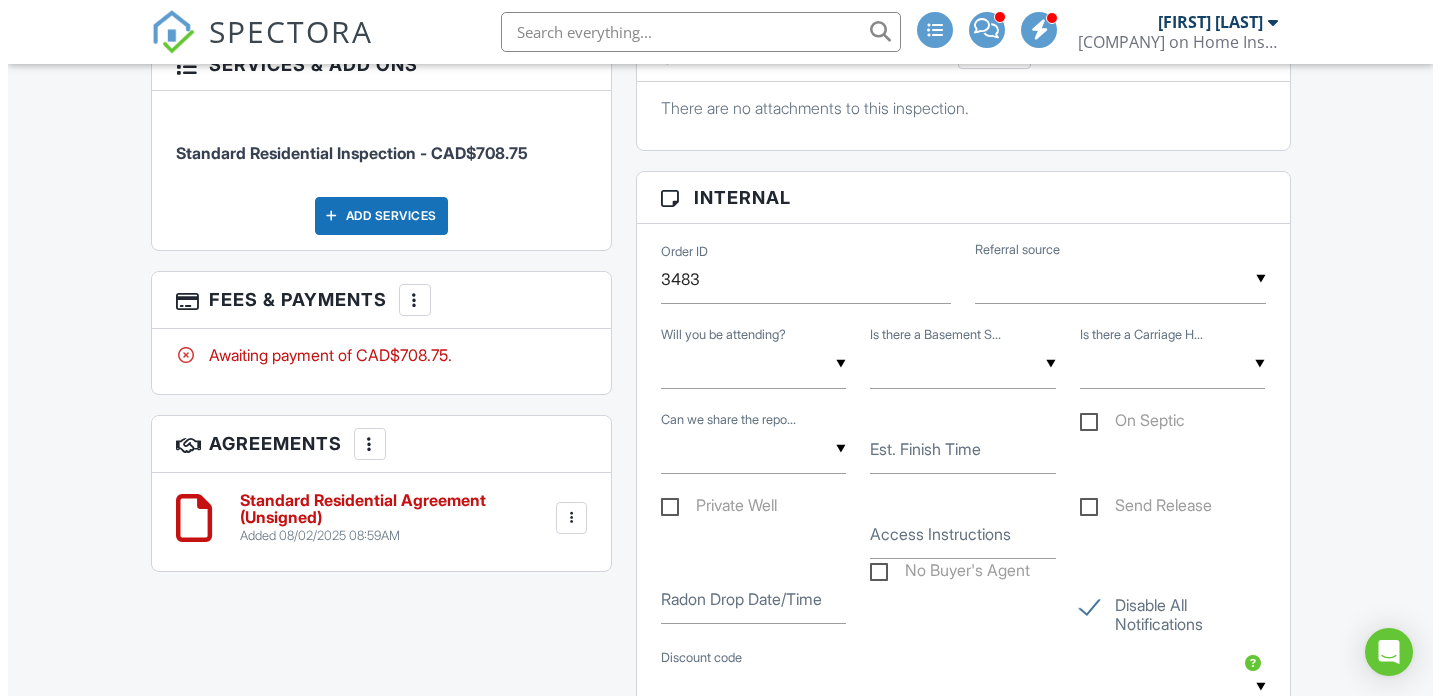 scroll, scrollTop: 1169, scrollLeft: 0, axis: vertical 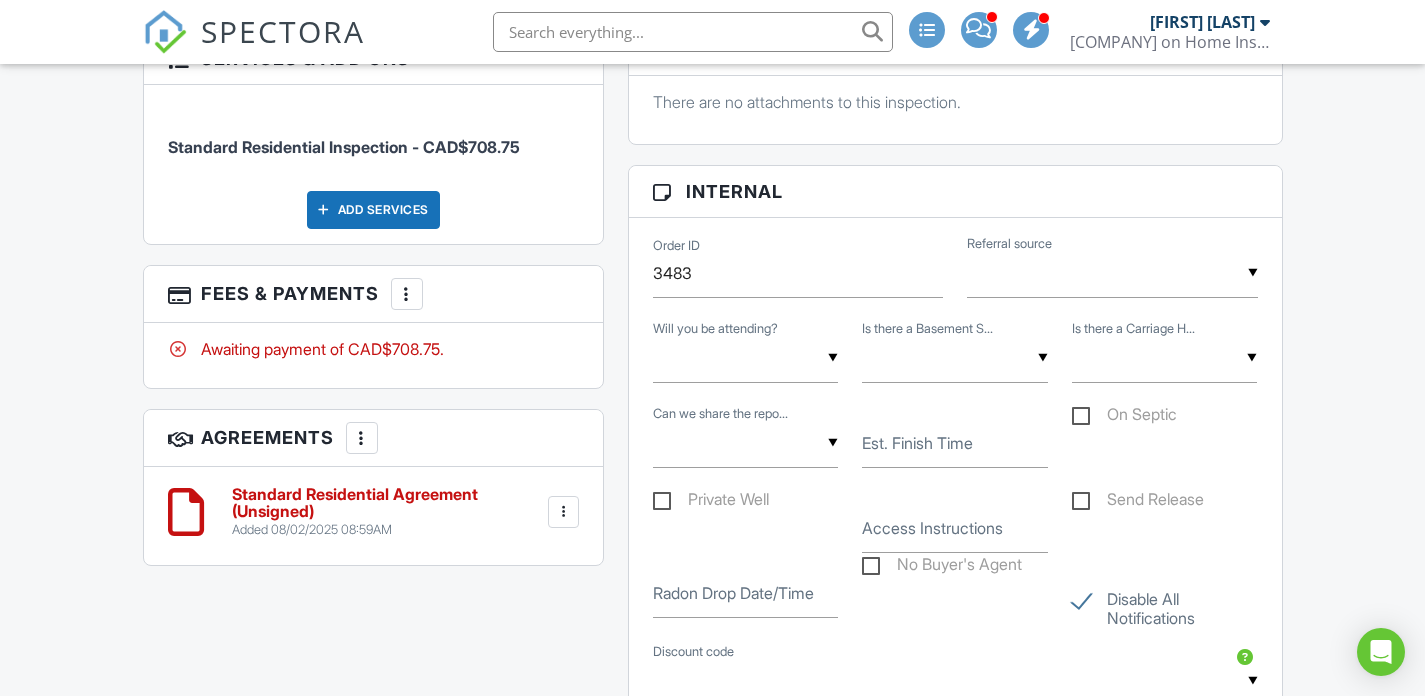click at bounding box center (407, 294) 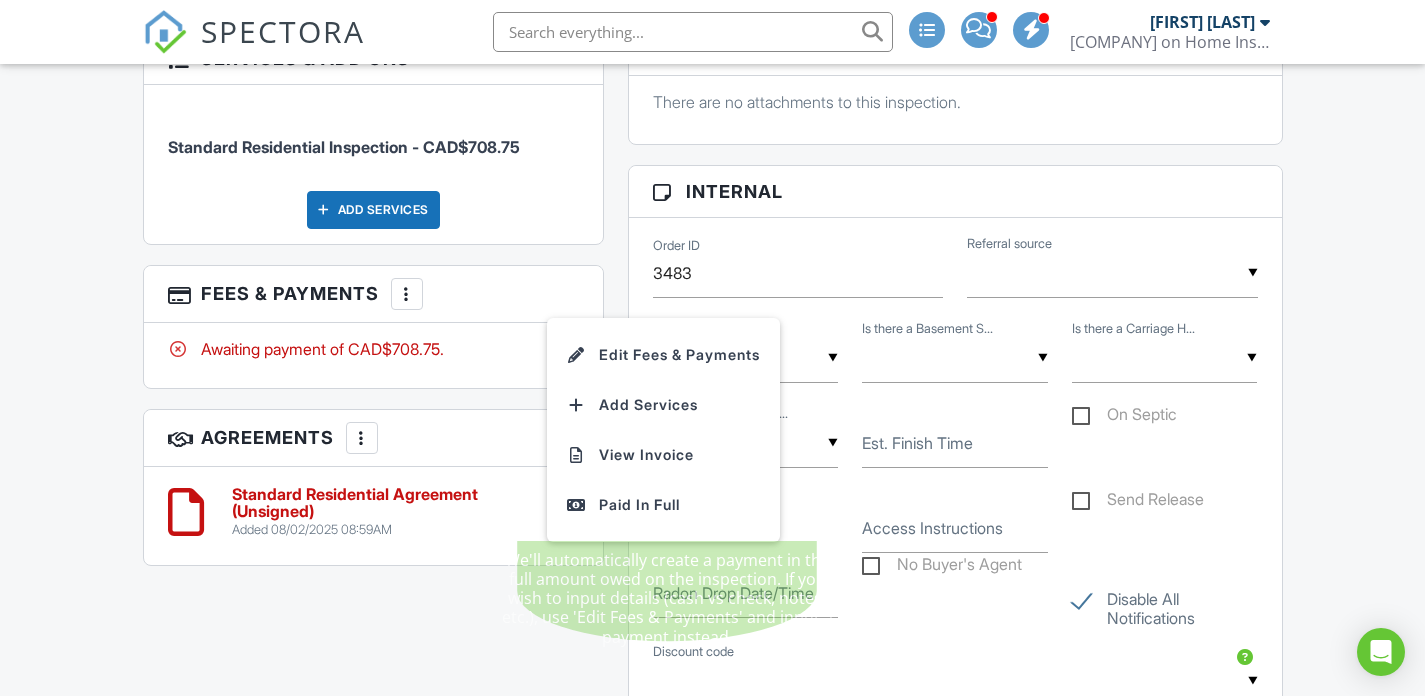click on "Awaiting payment of CAD$708.75." at bounding box center (373, 355) 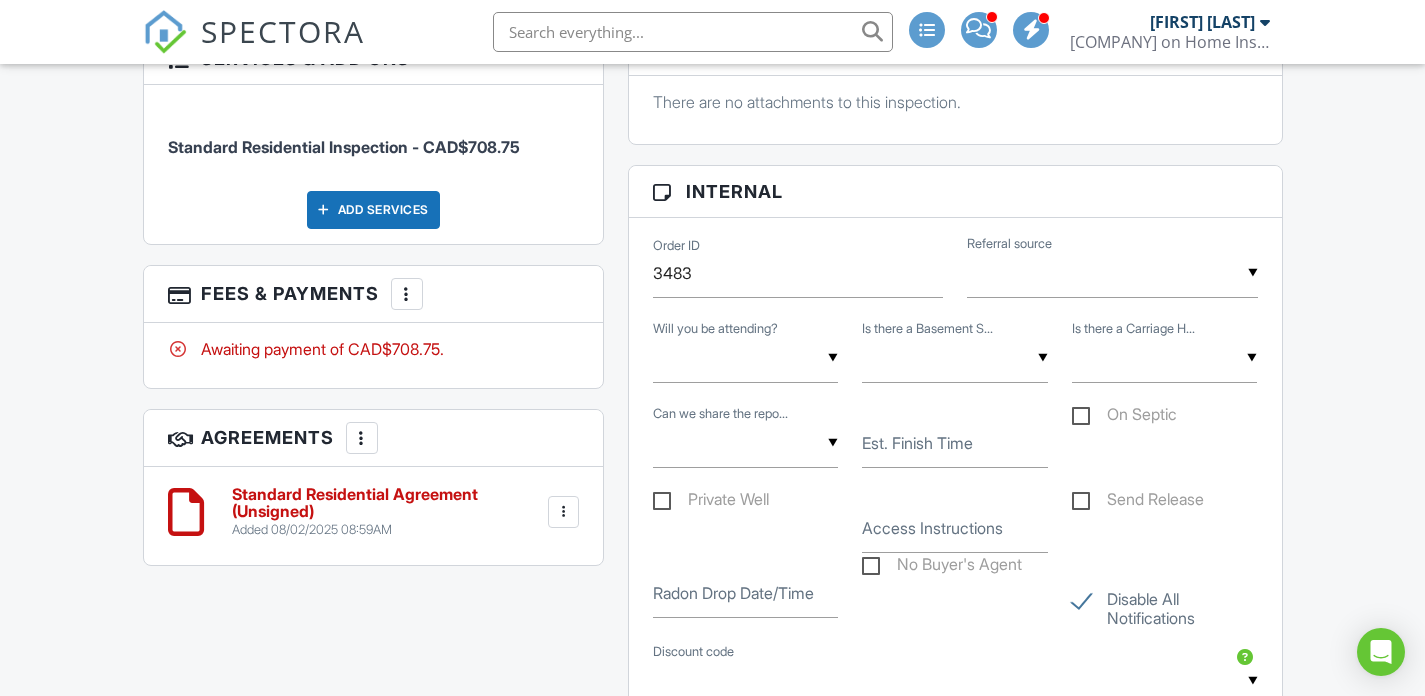 click at bounding box center [407, 294] 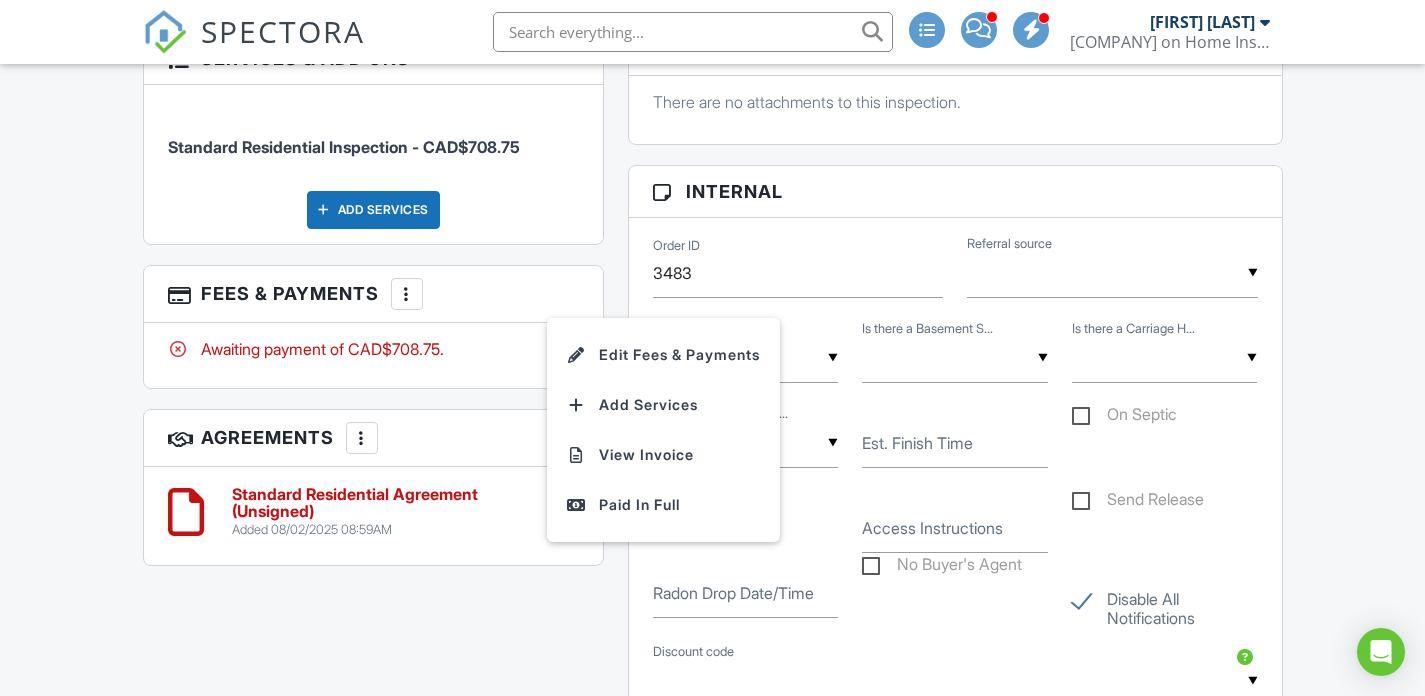 click on "Edit Fees & Payments" at bounding box center [663, 355] 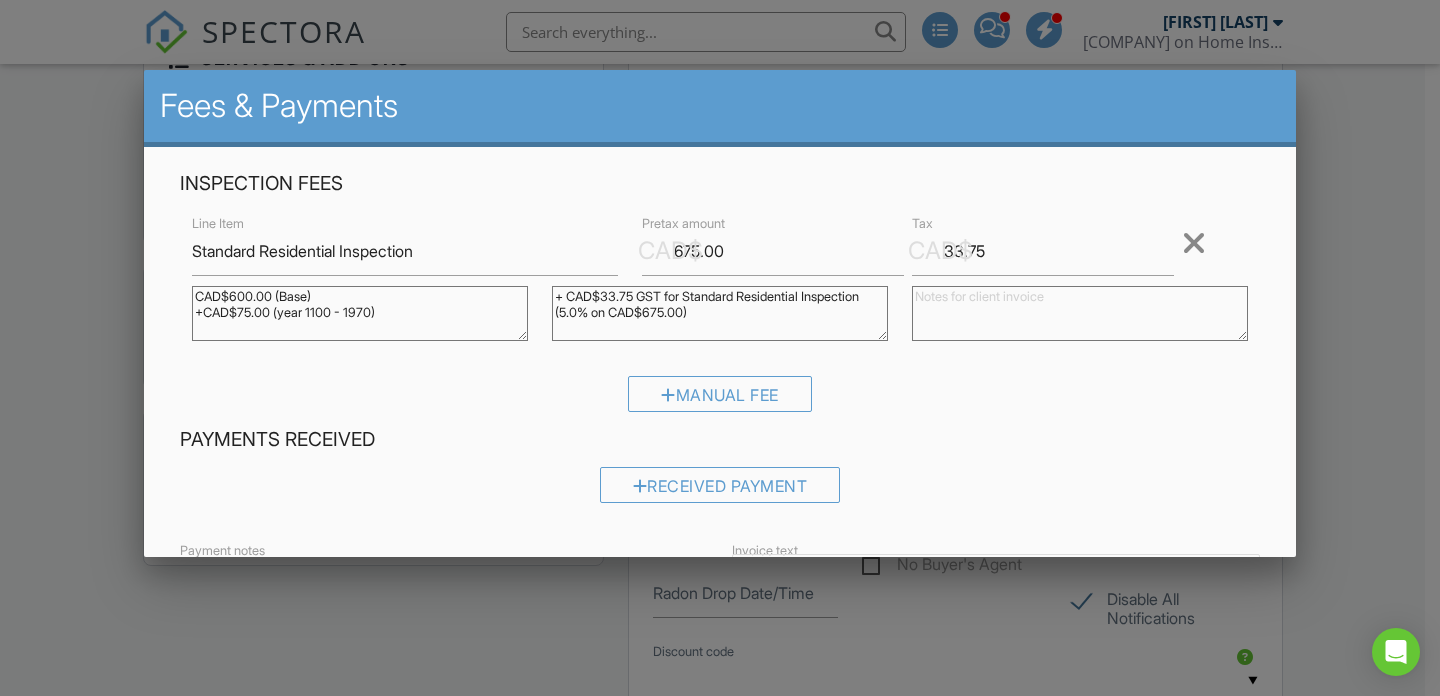 click at bounding box center (1194, 243) 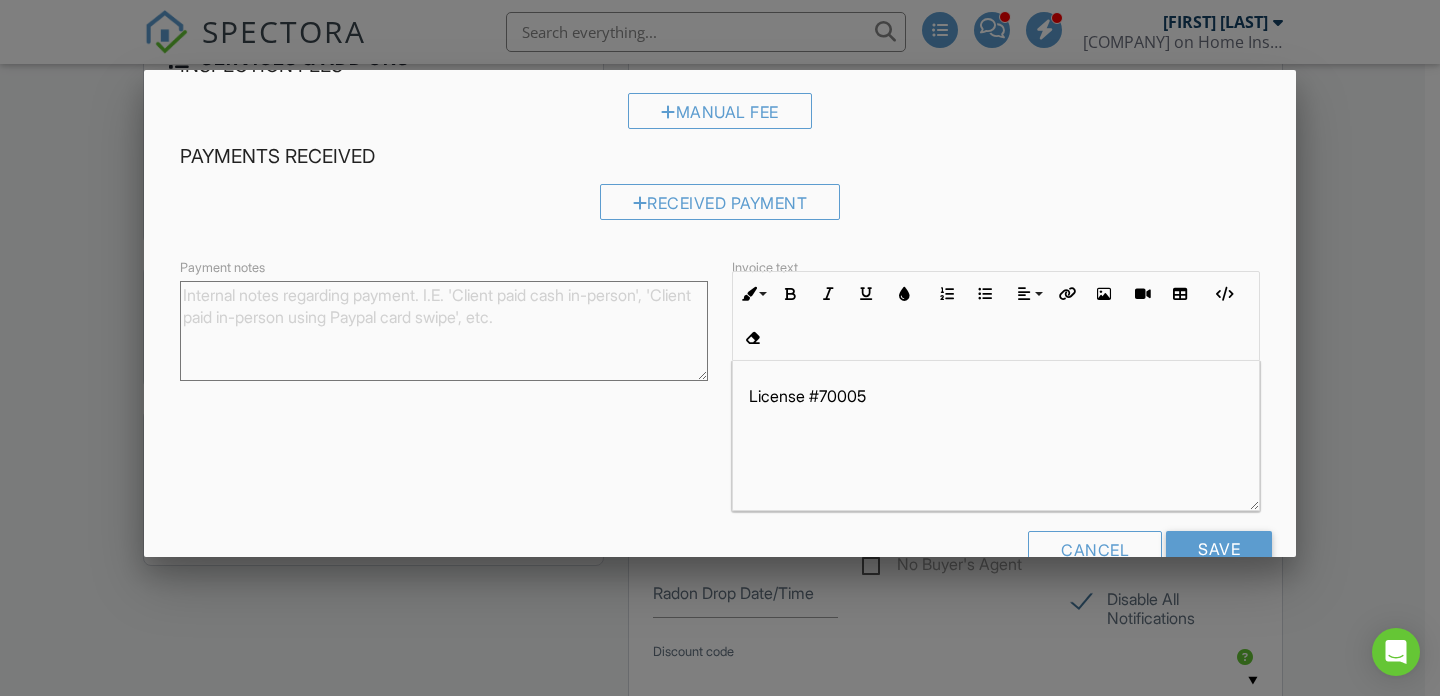 scroll, scrollTop: 167, scrollLeft: 0, axis: vertical 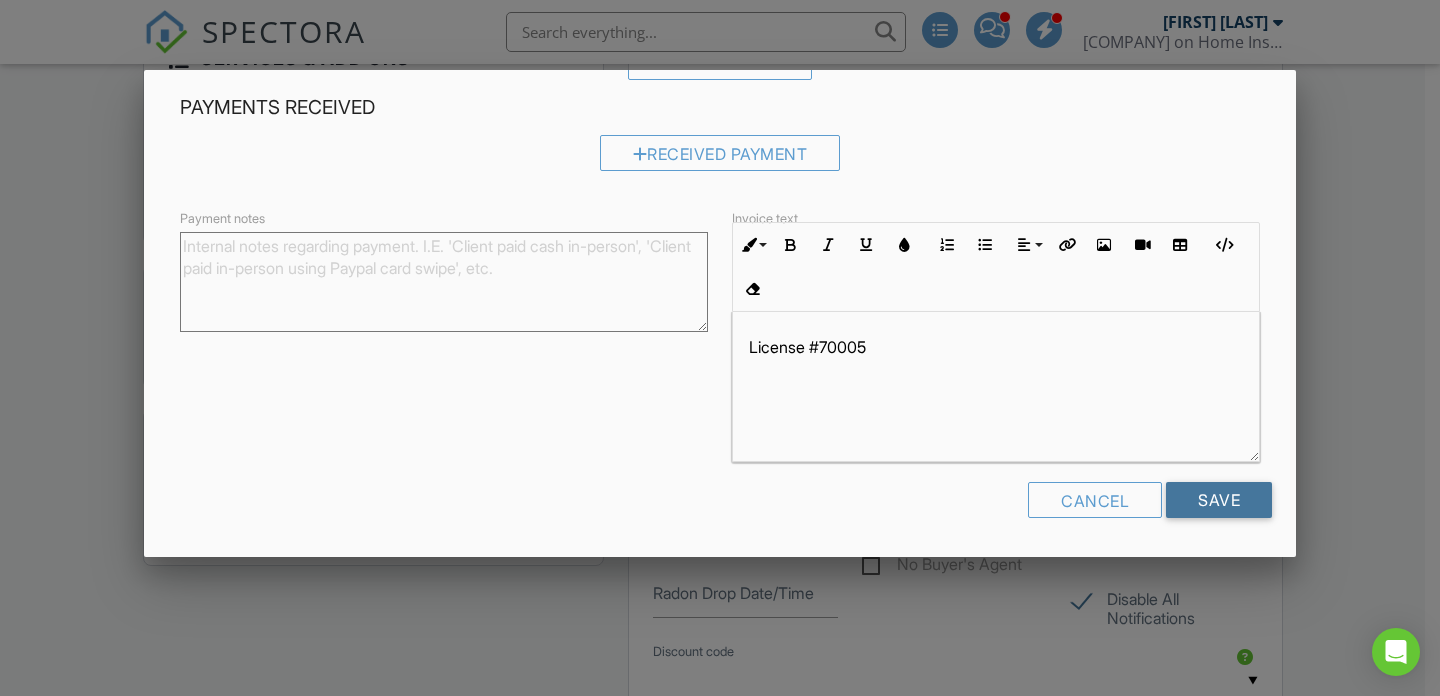 drag, startPoint x: 1207, startPoint y: 498, endPoint x: 992, endPoint y: 474, distance: 216.33539 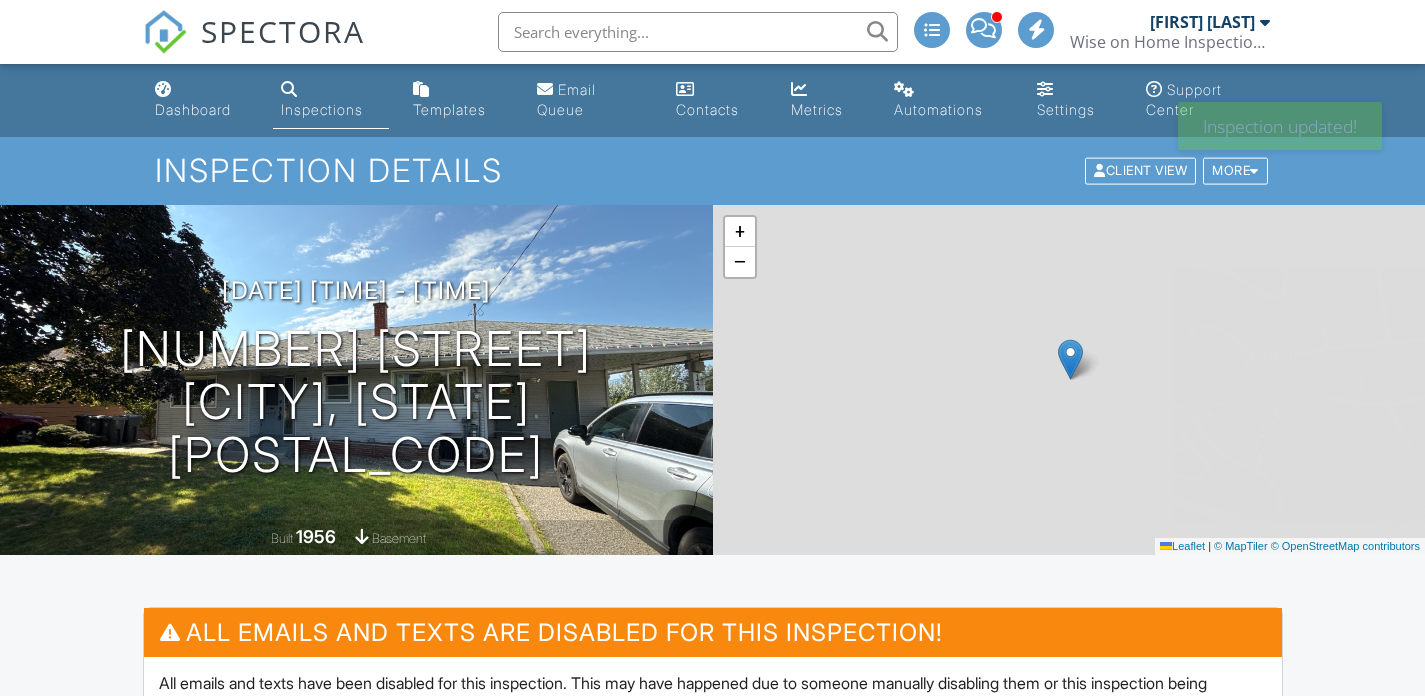 scroll, scrollTop: 0, scrollLeft: 0, axis: both 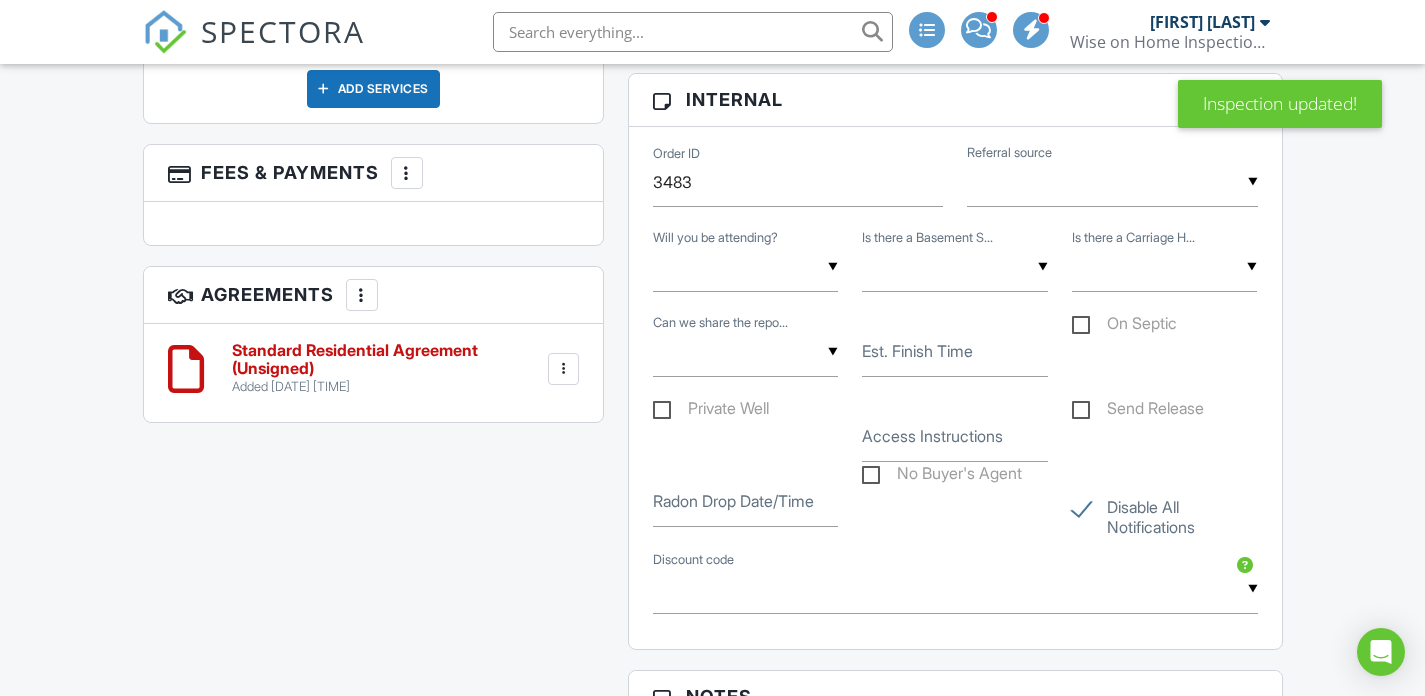 click at bounding box center [563, 369] 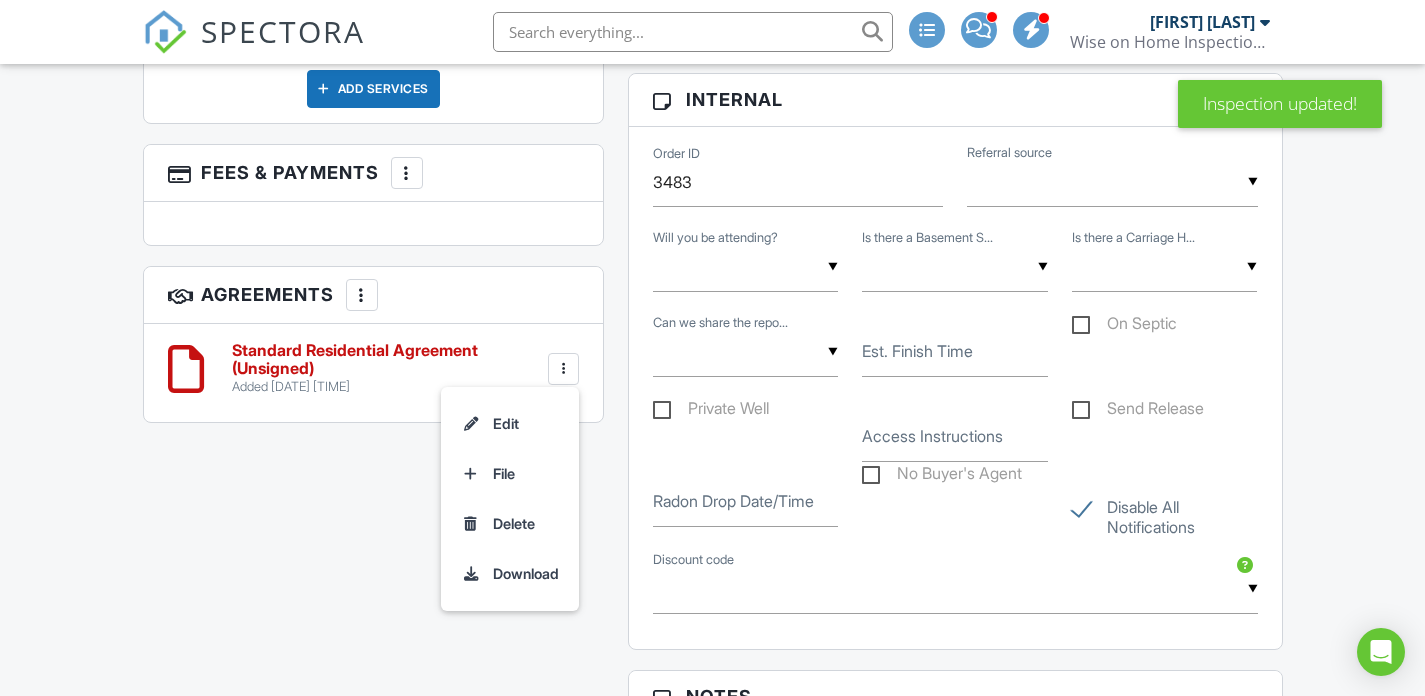drag, startPoint x: 502, startPoint y: 527, endPoint x: 791, endPoint y: 122, distance: 497.53995 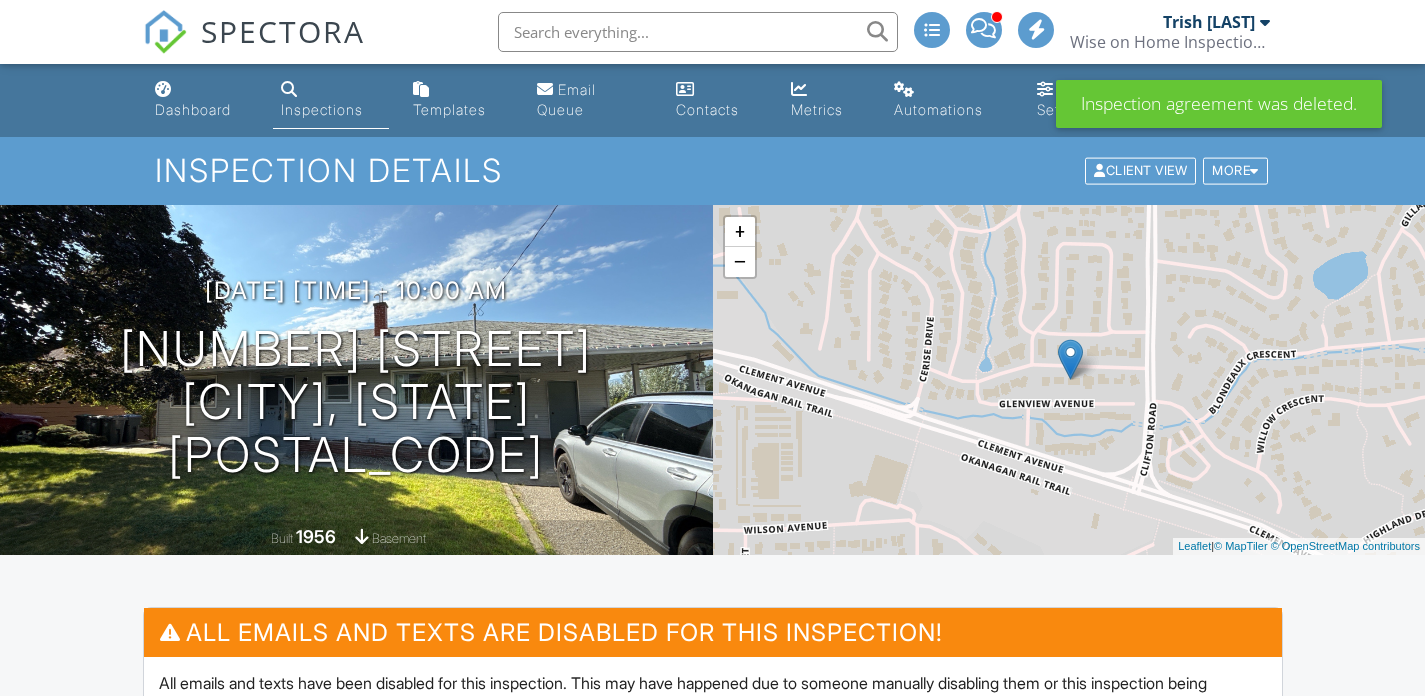 scroll, scrollTop: 441, scrollLeft: 0, axis: vertical 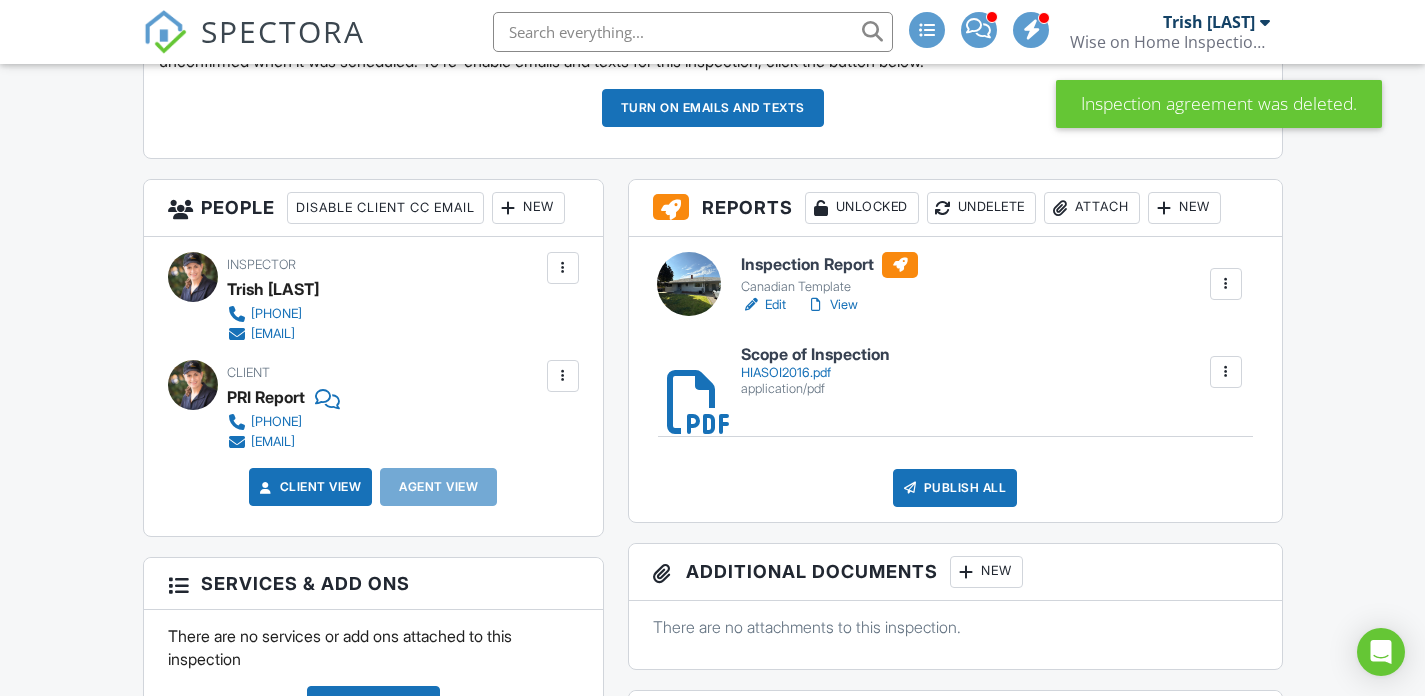 click on "Edit" at bounding box center (763, 305) 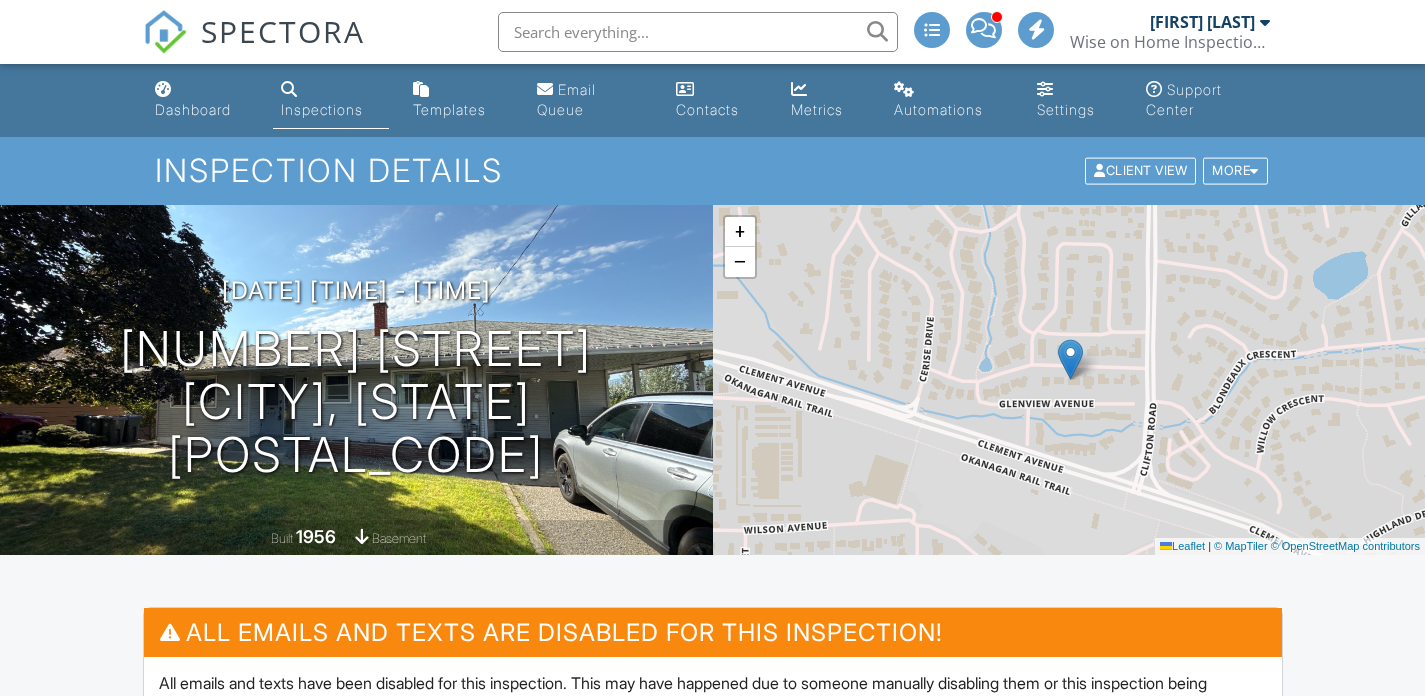 scroll, scrollTop: 0, scrollLeft: 0, axis: both 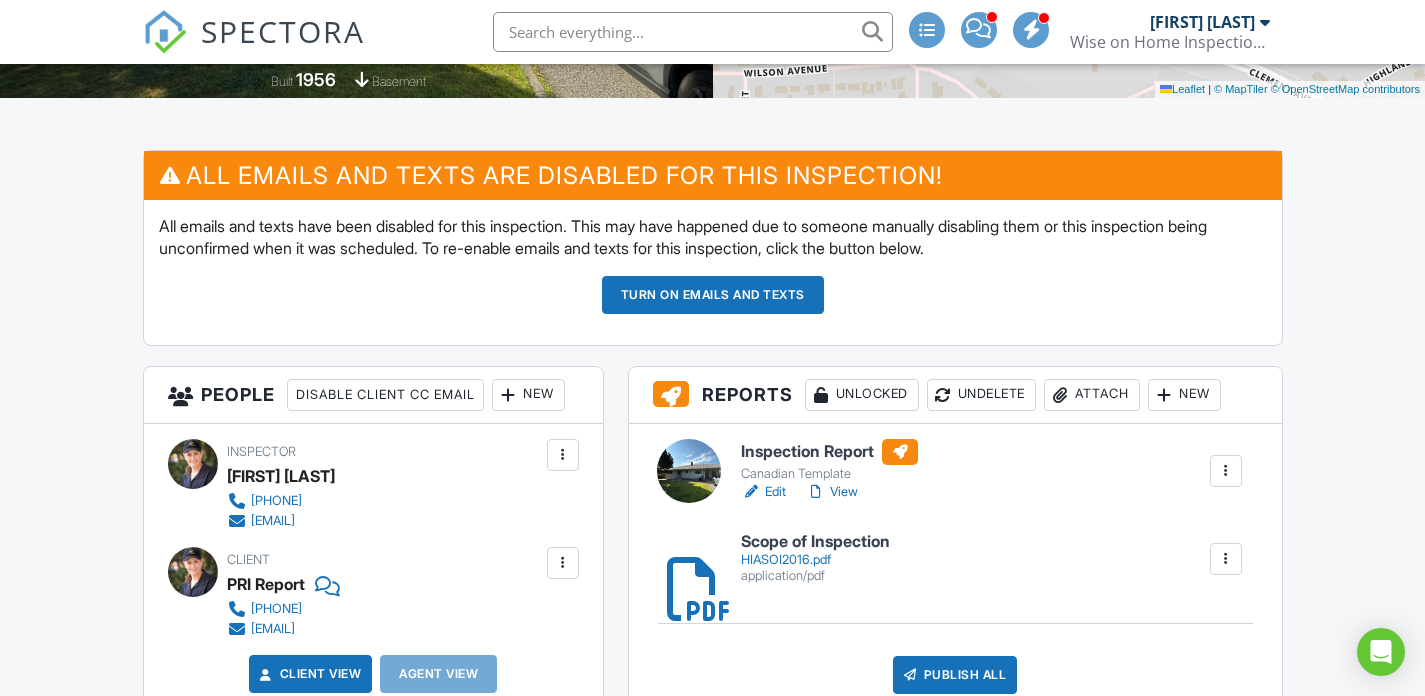 click on "Edit" at bounding box center [763, 492] 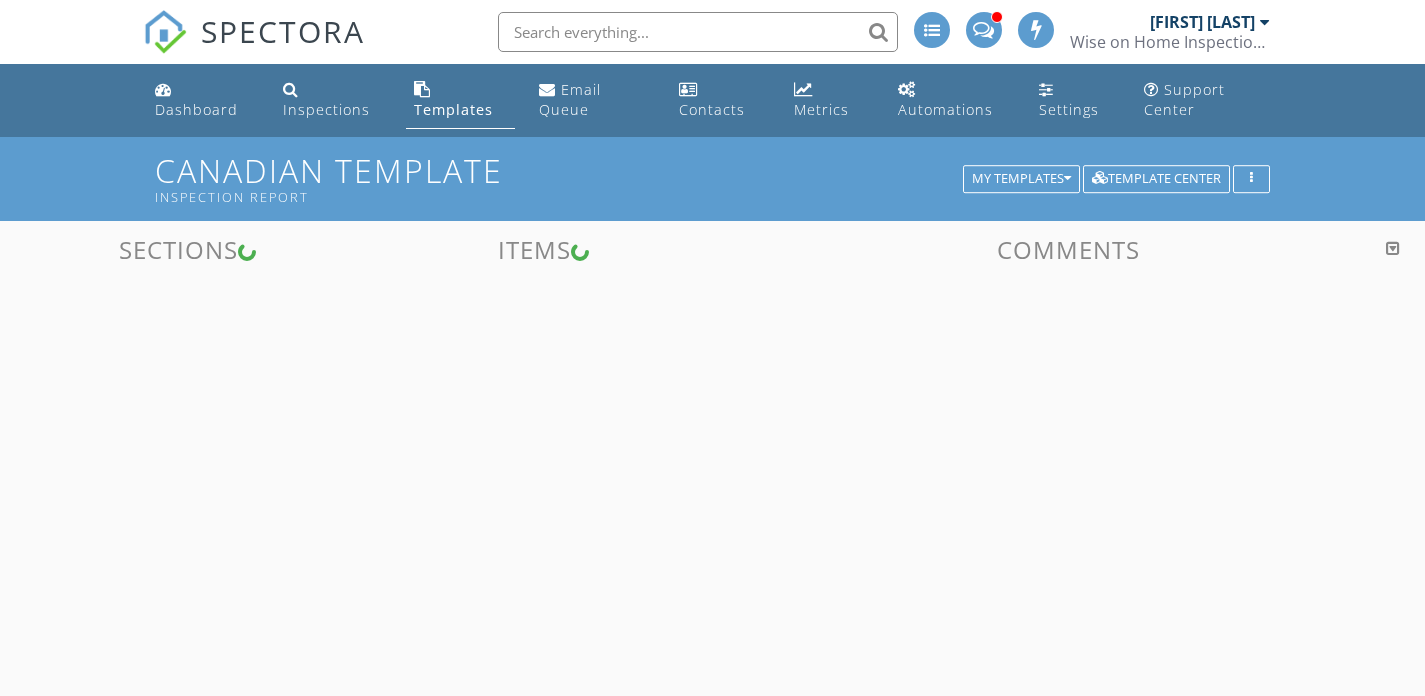 scroll, scrollTop: 0, scrollLeft: 0, axis: both 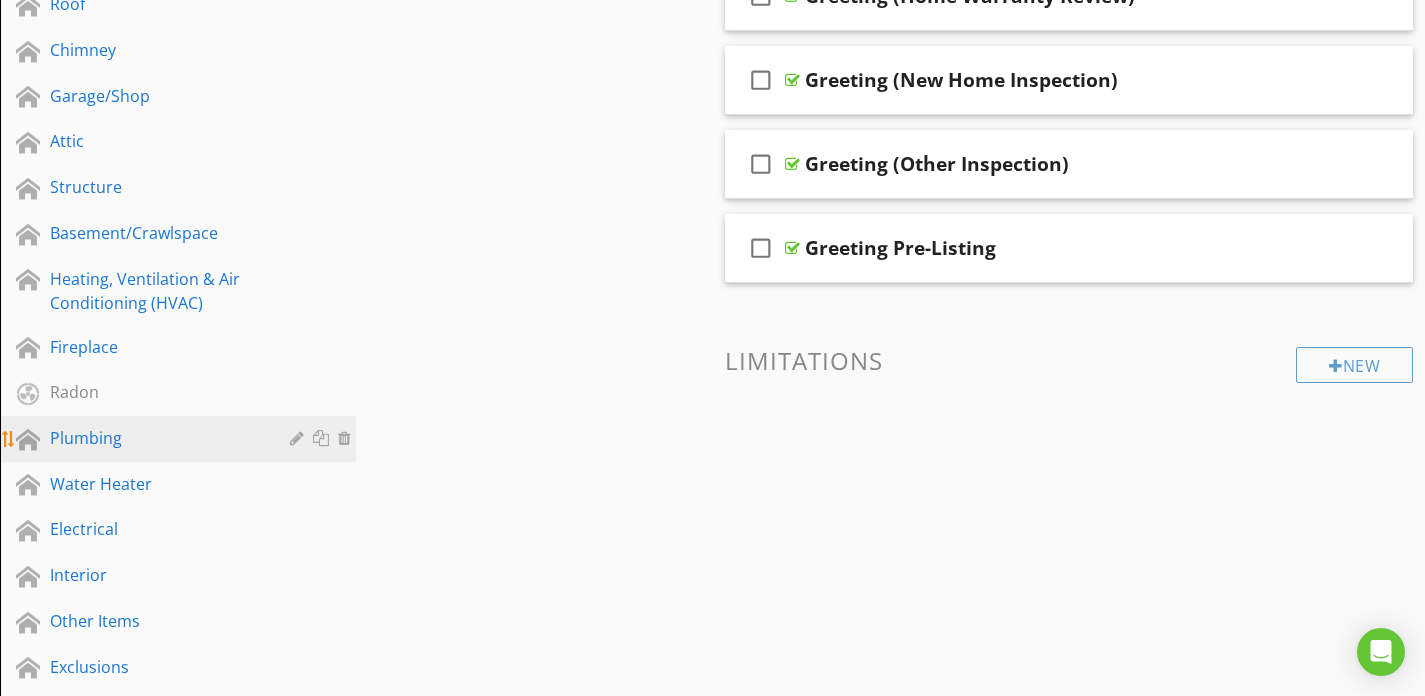 drag, startPoint x: 98, startPoint y: 439, endPoint x: 113, endPoint y: 439, distance: 15 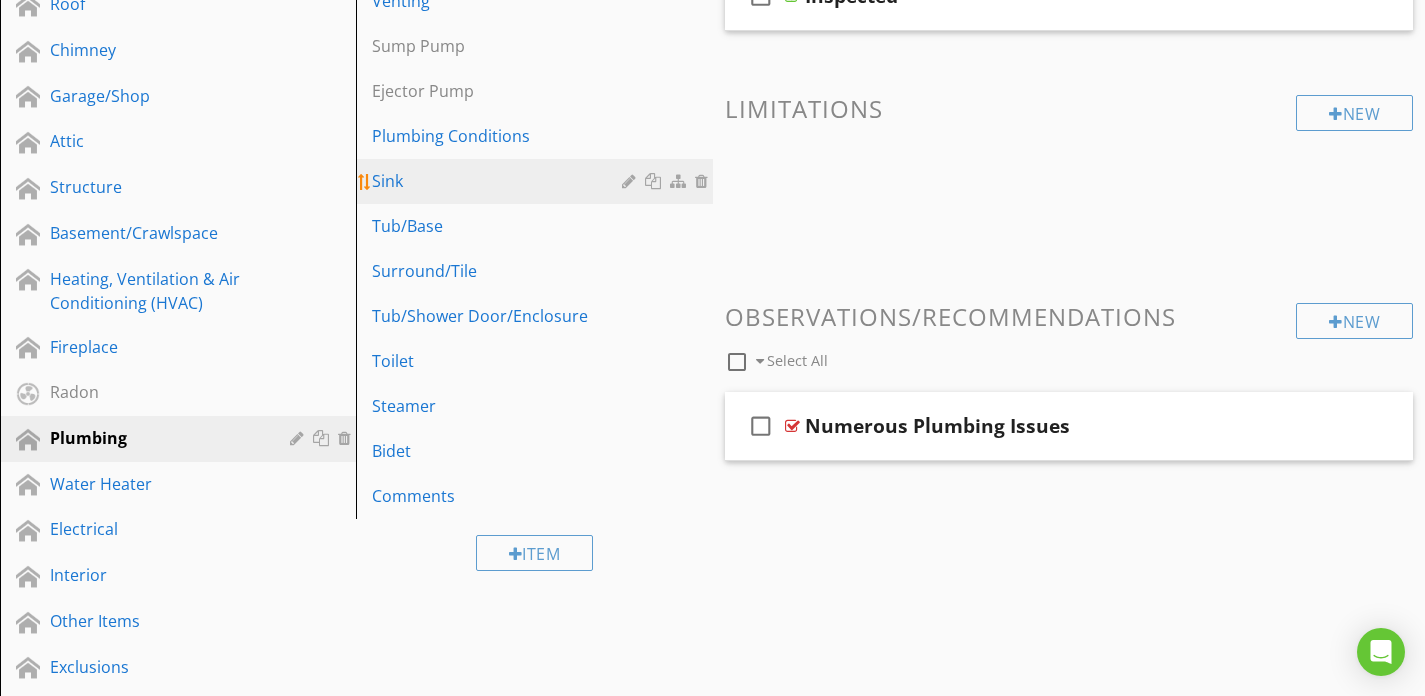 scroll, scrollTop: 481, scrollLeft: 0, axis: vertical 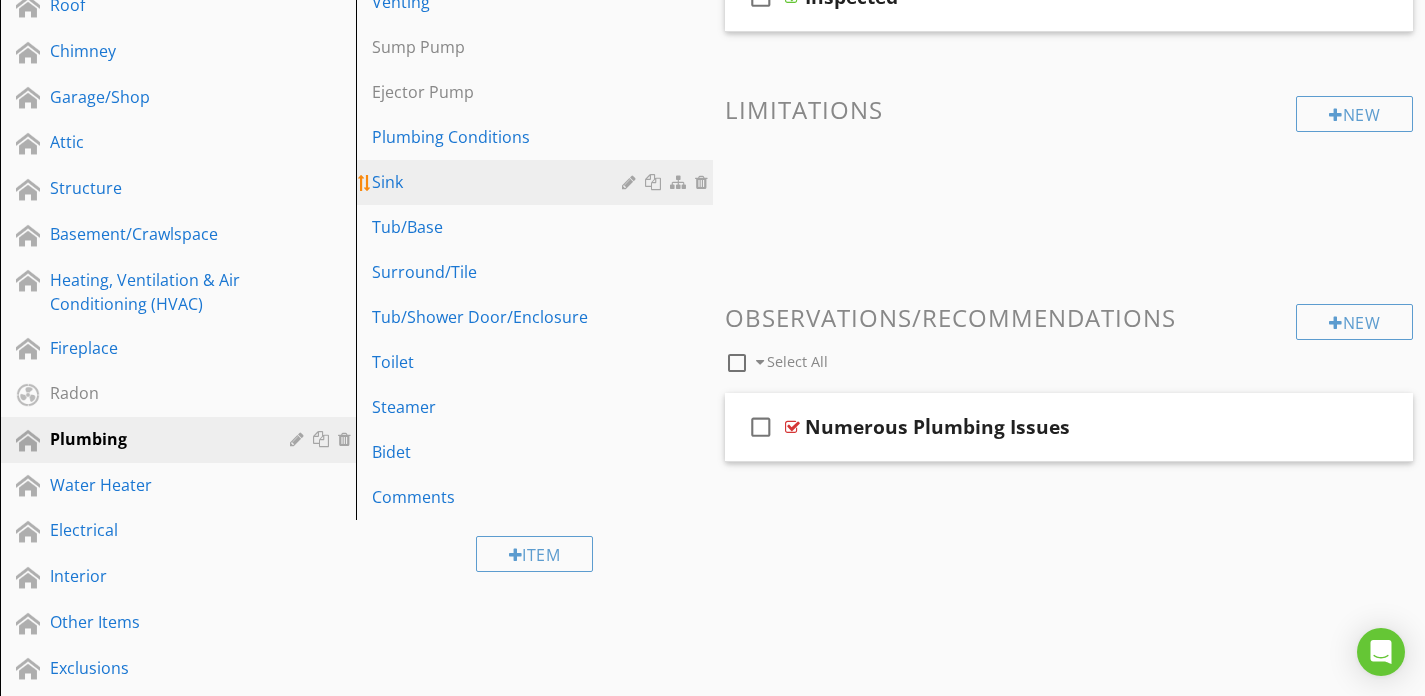 drag, startPoint x: 459, startPoint y: 148, endPoint x: 538, endPoint y: 175, distance: 83.48653 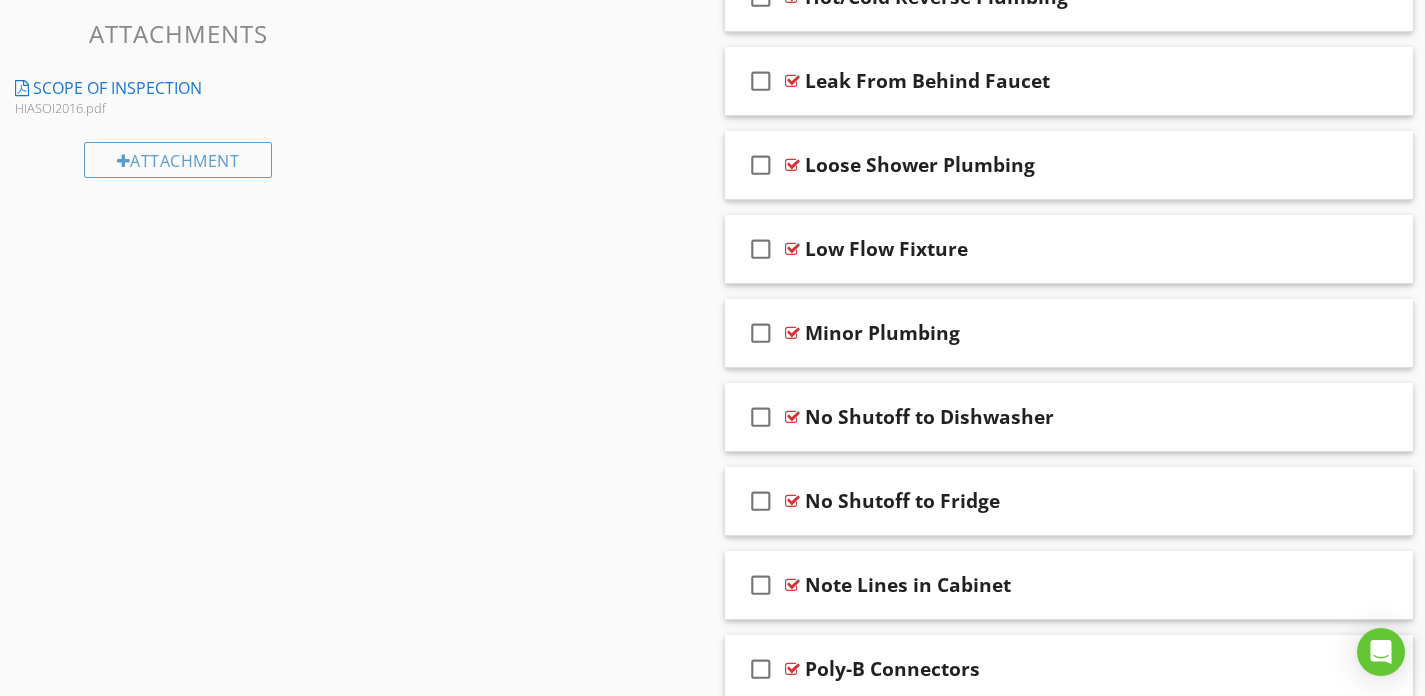 scroll, scrollTop: 1390, scrollLeft: 0, axis: vertical 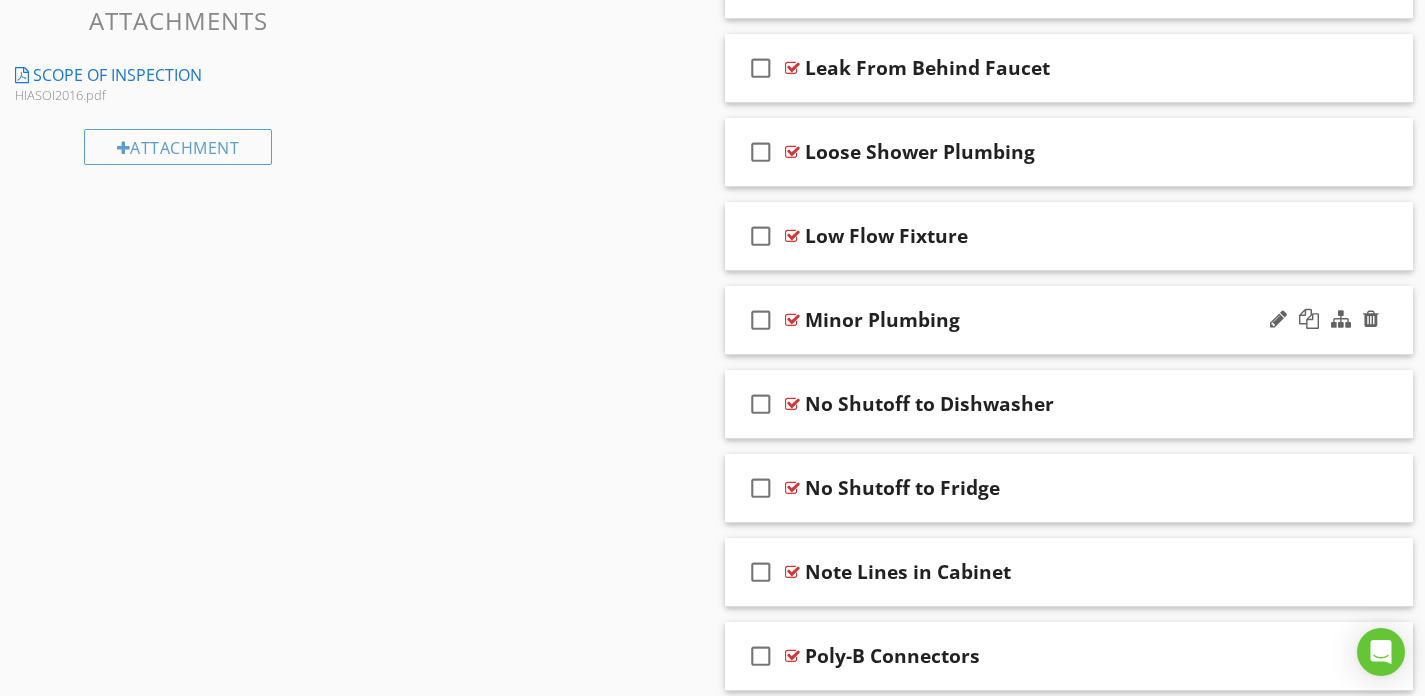 click at bounding box center [1278, 319] 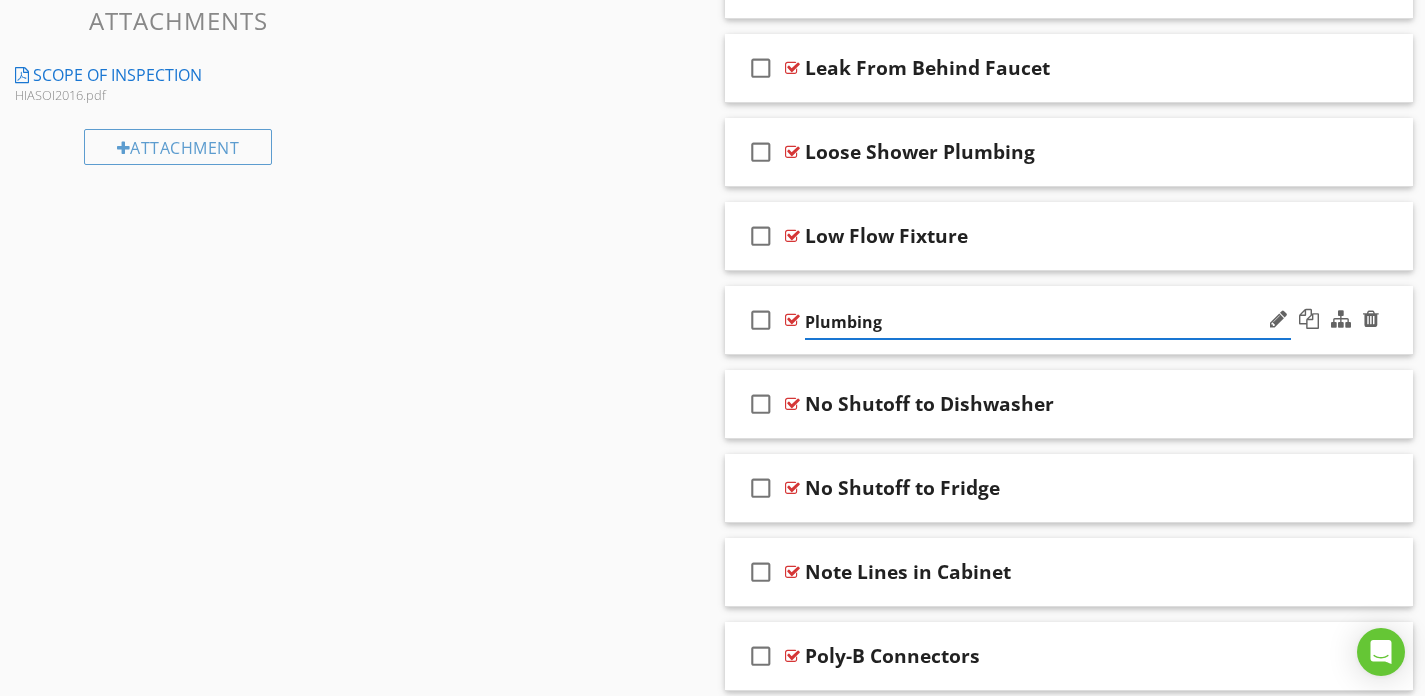 click on "Plumbing" at bounding box center (1048, 322) 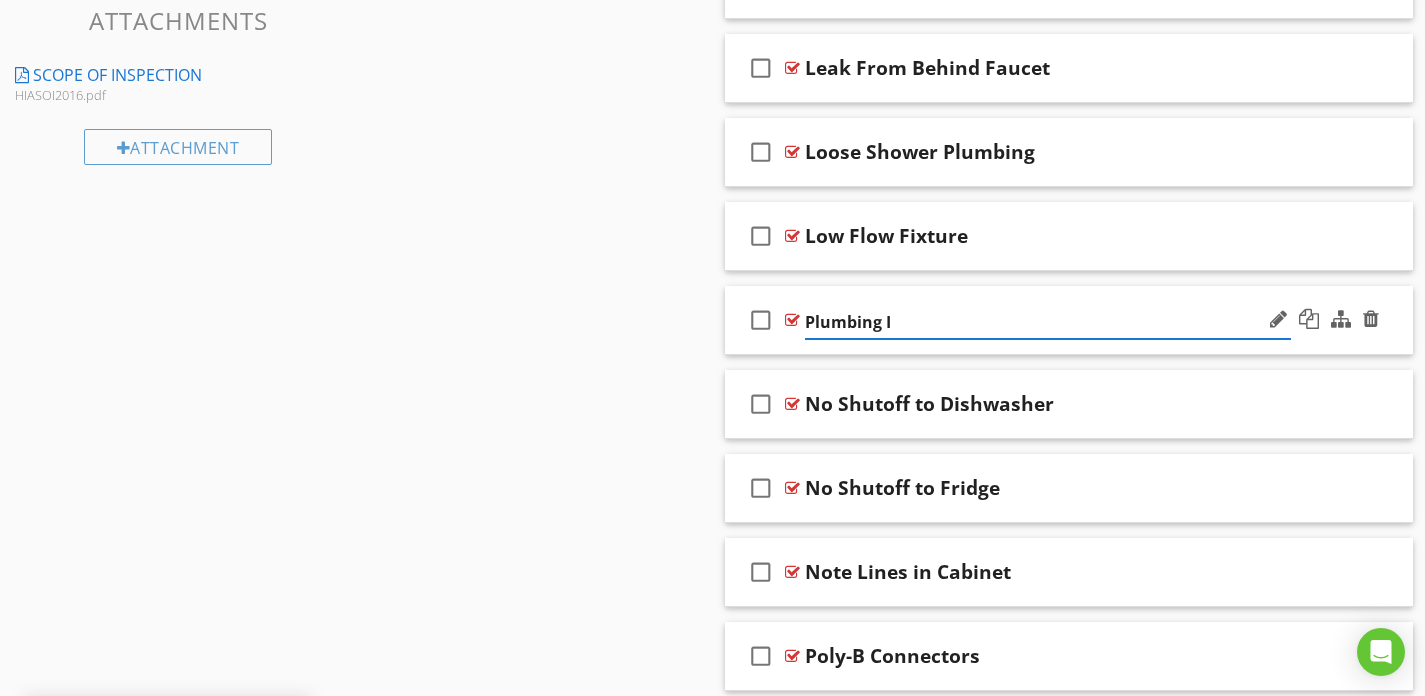 type on "Plumbing" 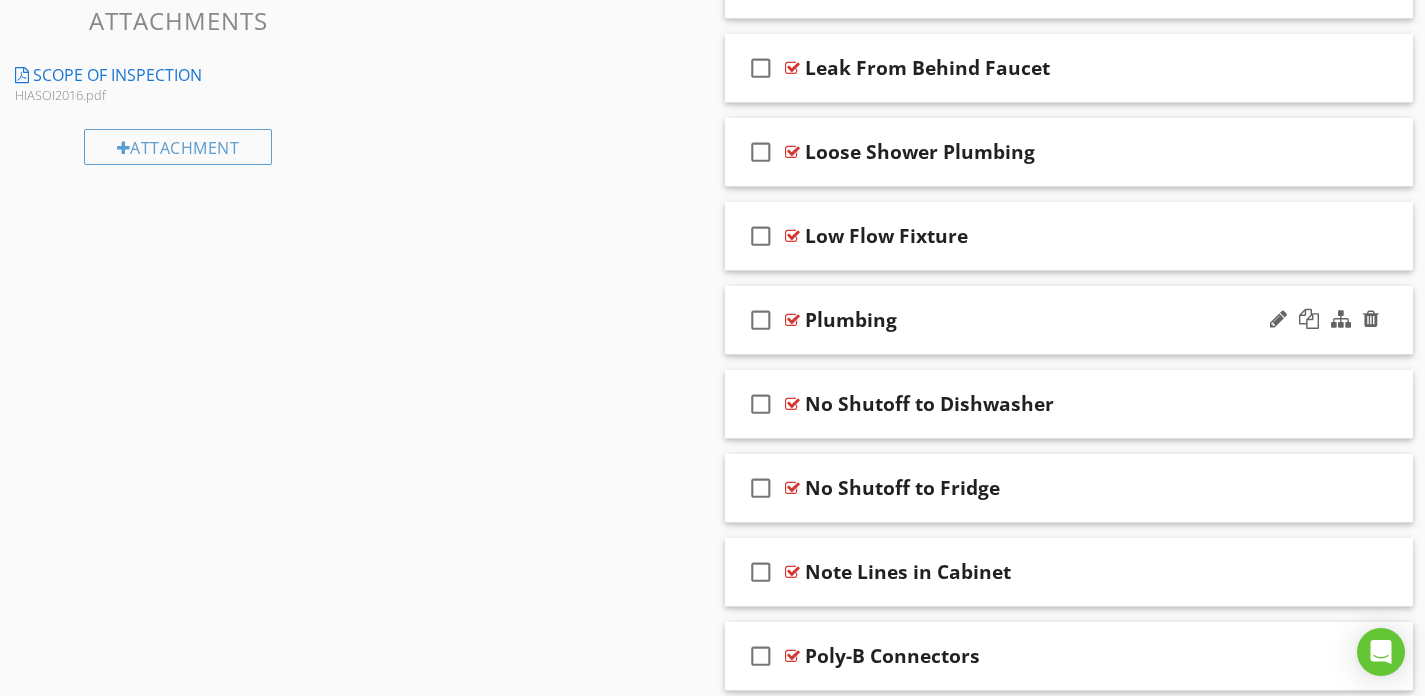 click at bounding box center [1278, 319] 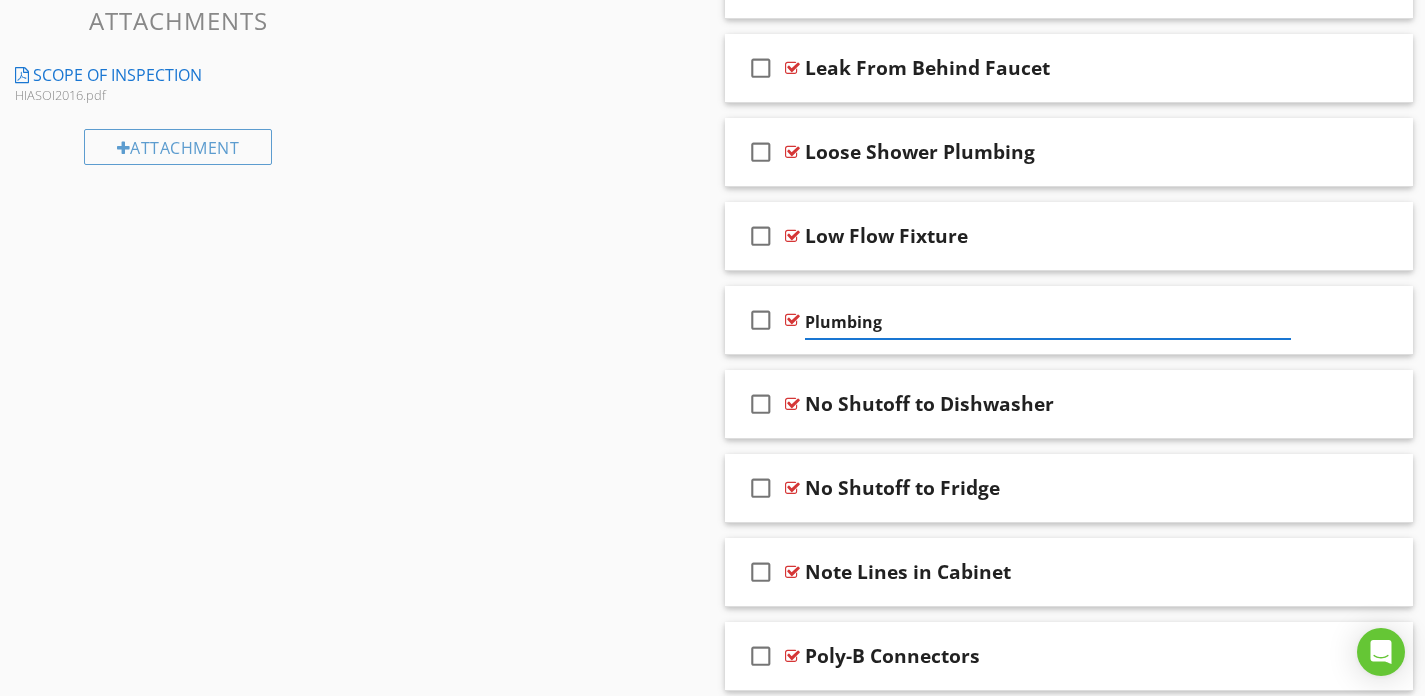click on "Plumbing" at bounding box center (1048, 322) 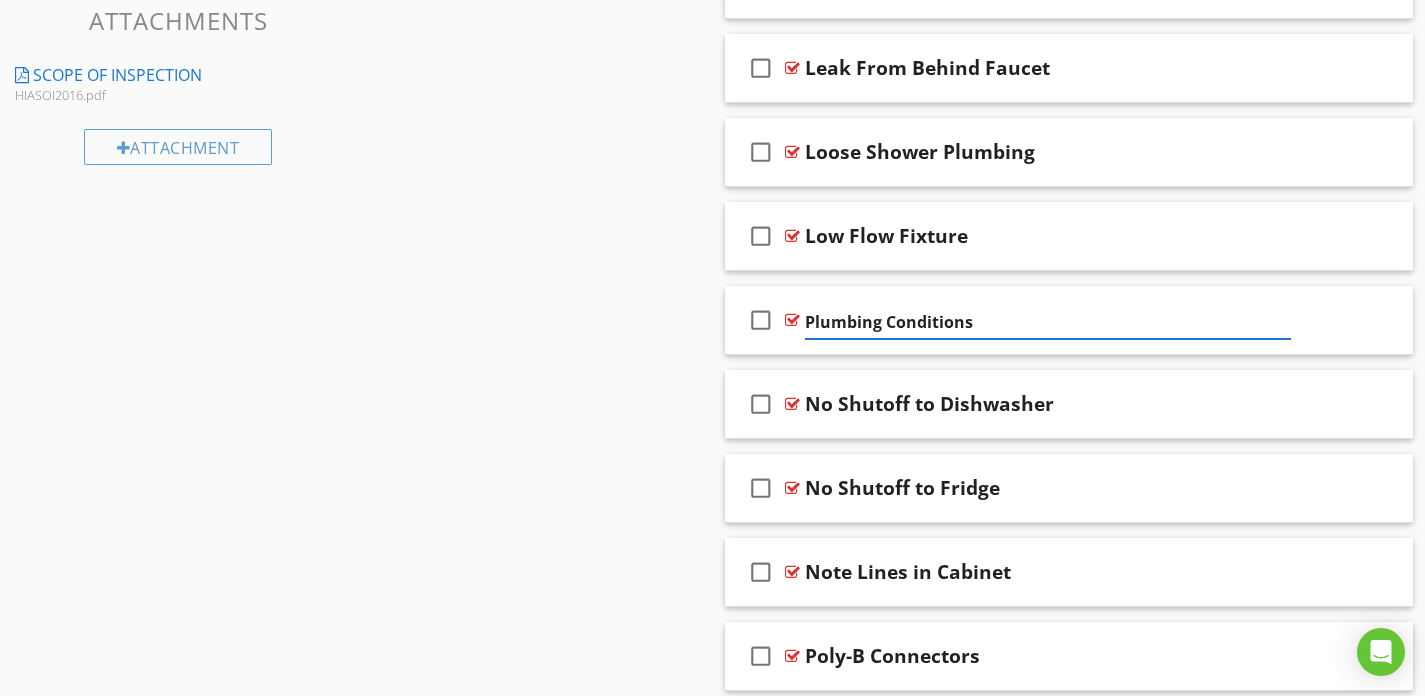 type on "Plumbing Conditions" 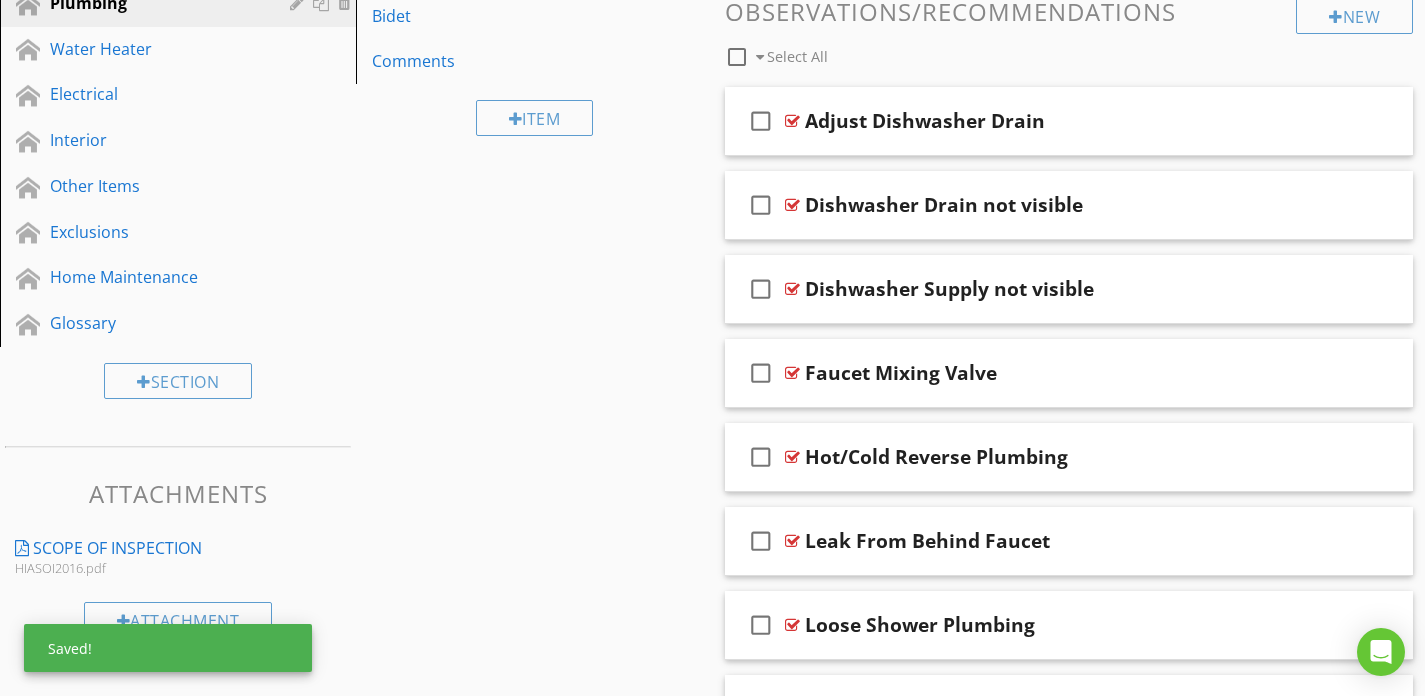 scroll, scrollTop: 679, scrollLeft: 0, axis: vertical 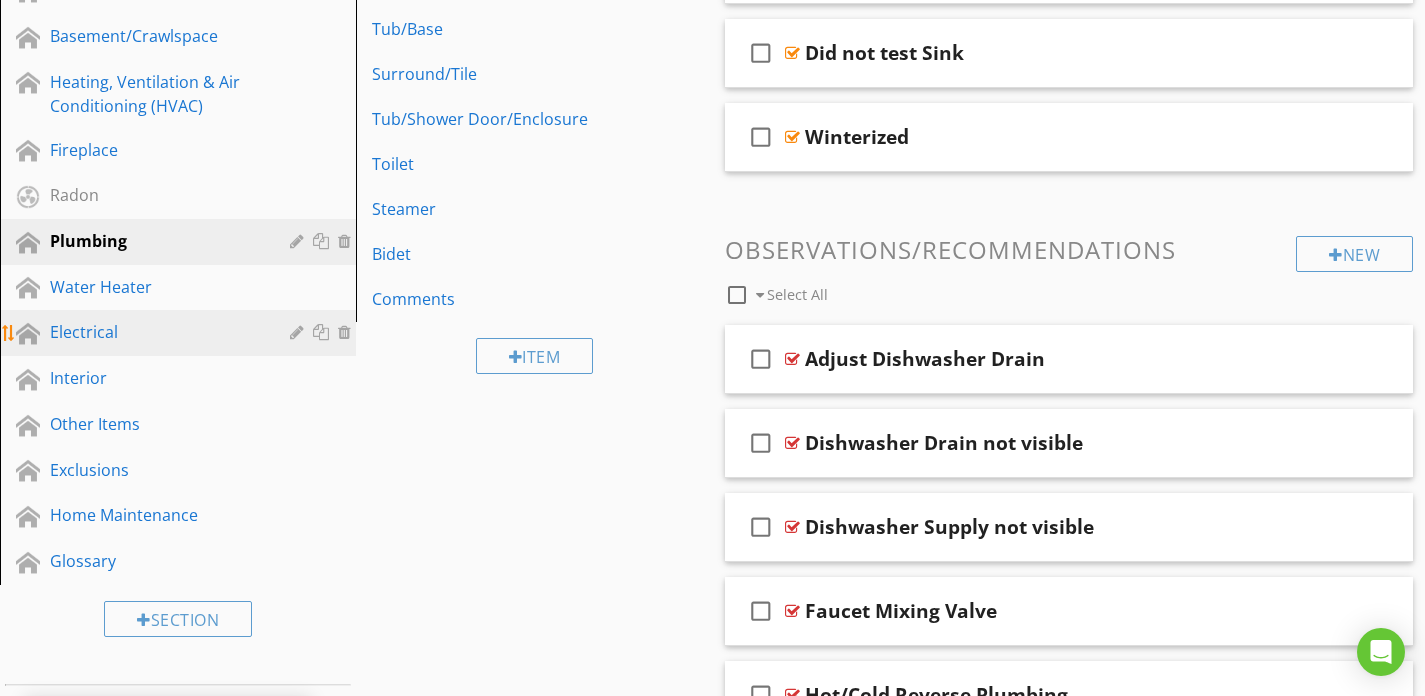 click on "Electrical" at bounding box center (155, 332) 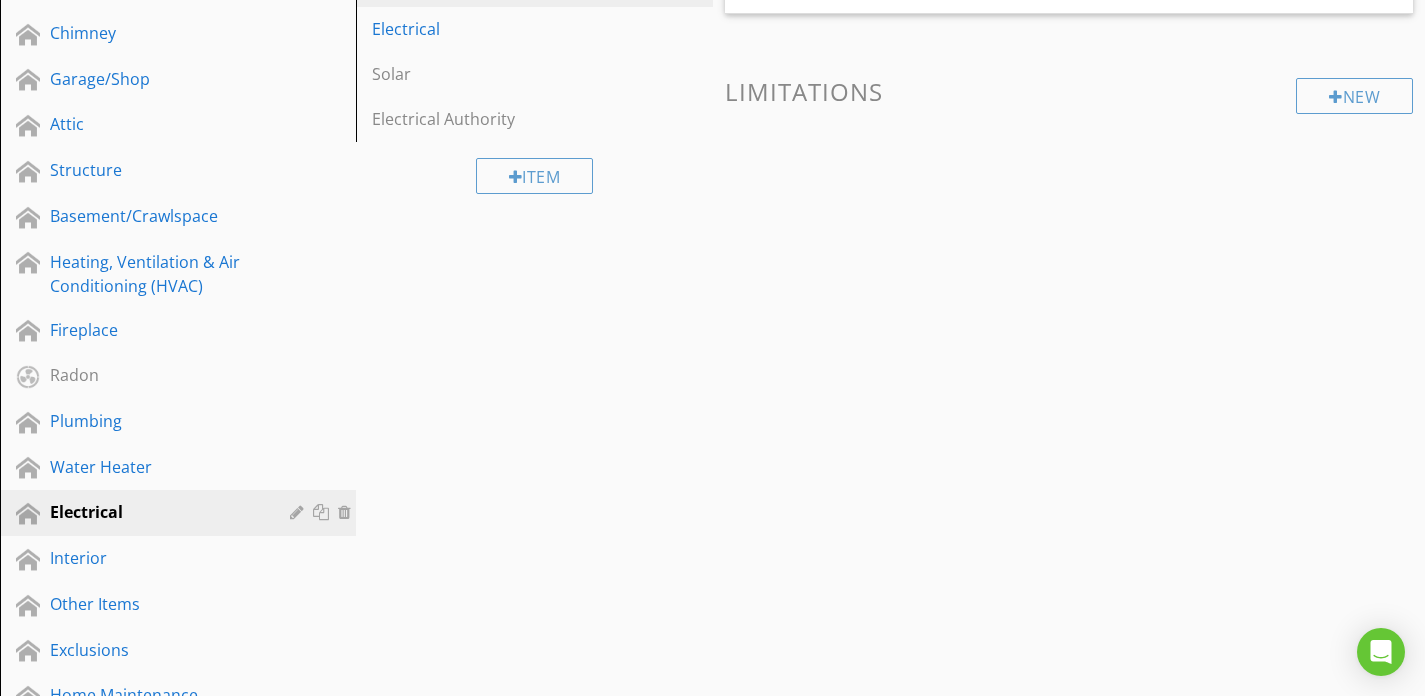 scroll, scrollTop: 302, scrollLeft: 0, axis: vertical 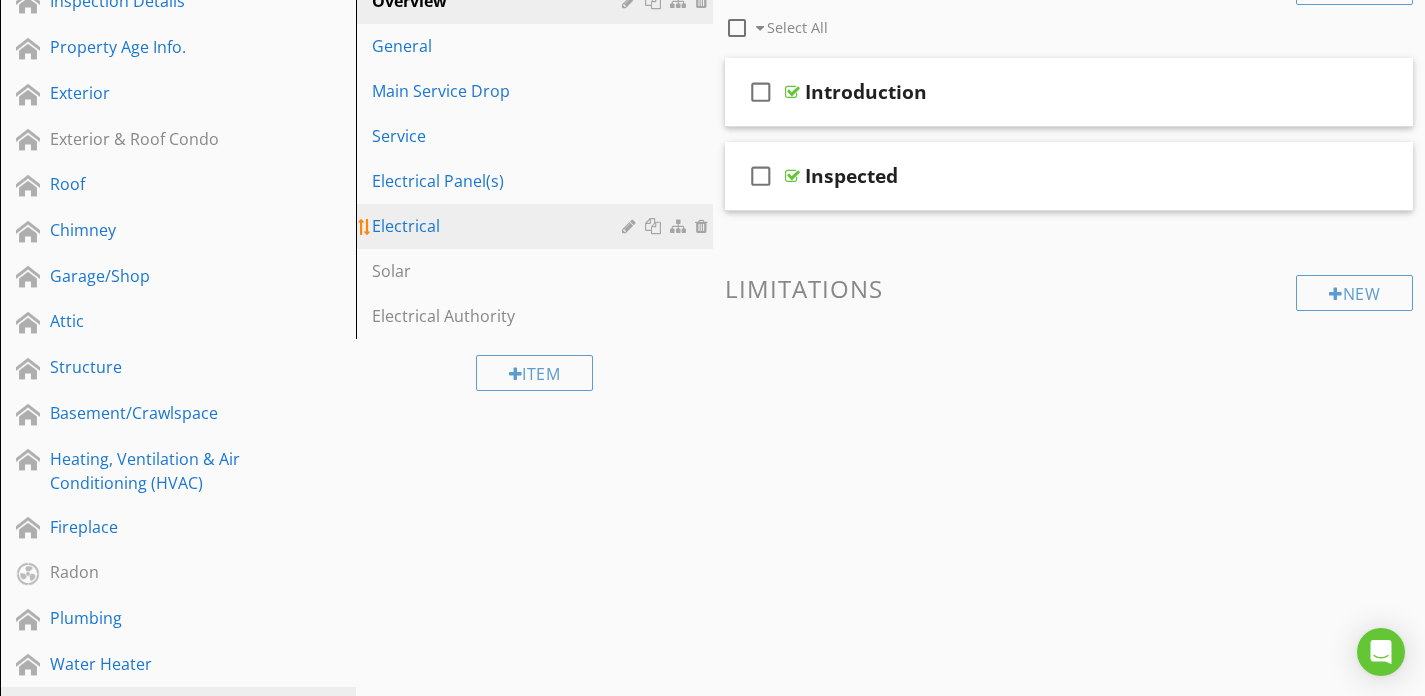 click on "Electrical" at bounding box center [499, 226] 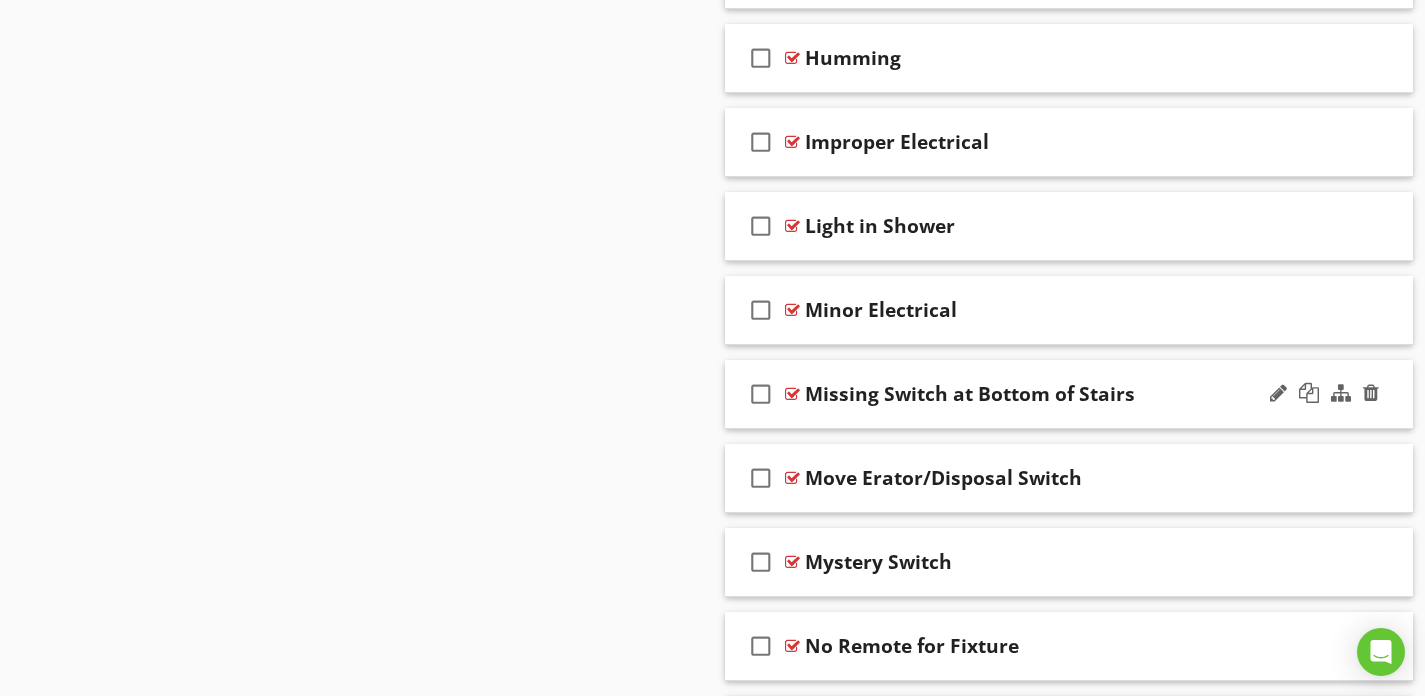 scroll, scrollTop: 2636, scrollLeft: 0, axis: vertical 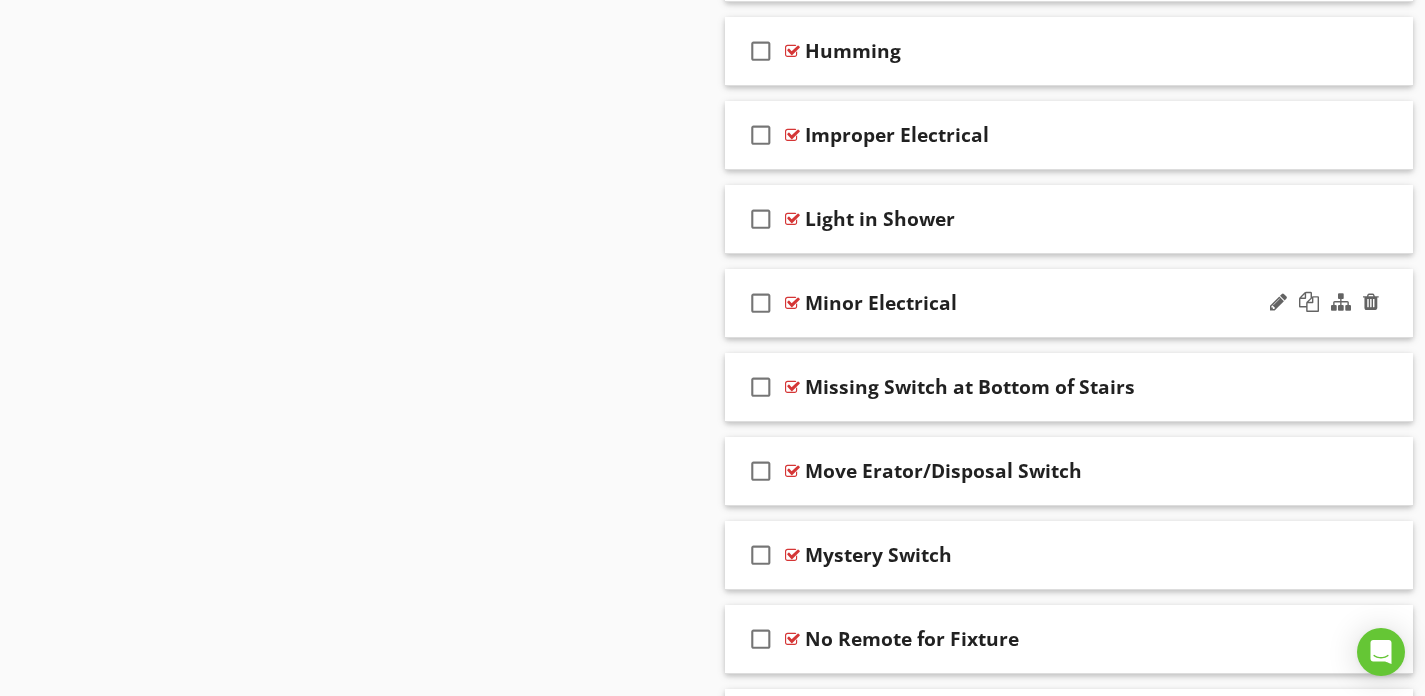 click at bounding box center (1278, 302) 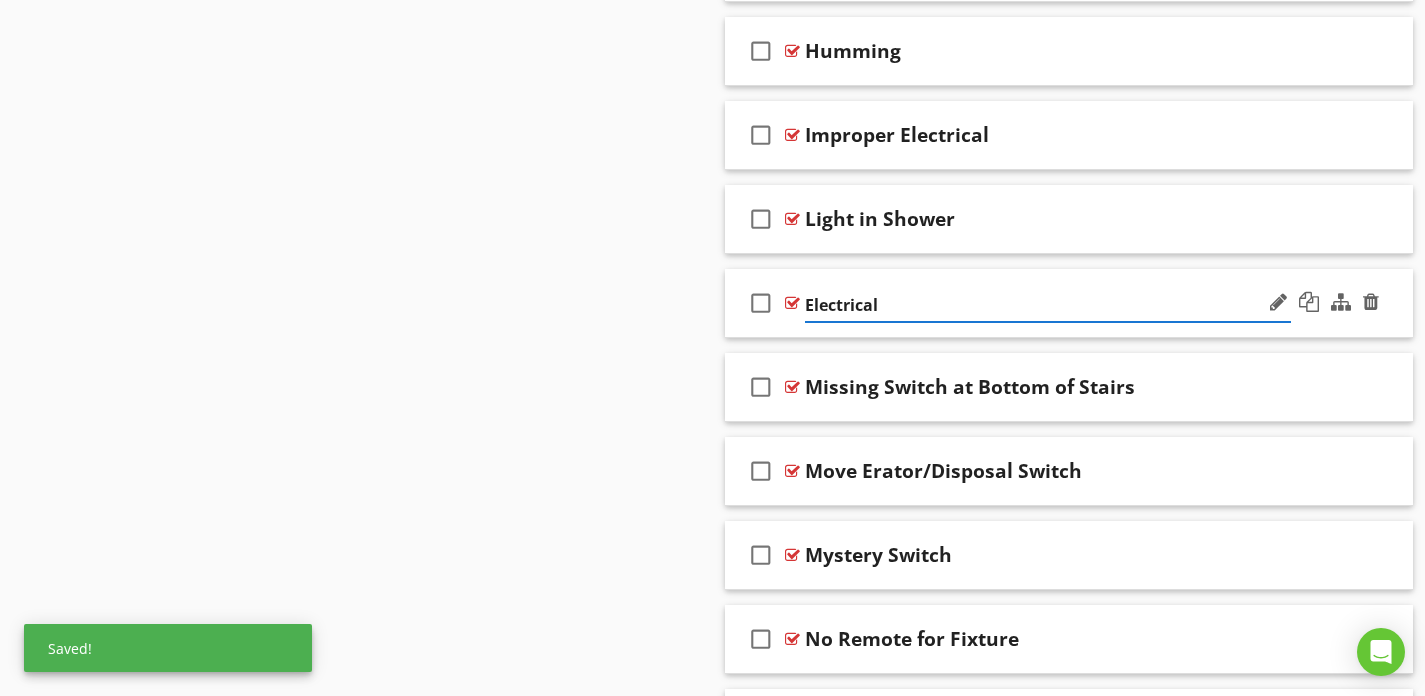 click on "Electrical" at bounding box center (1048, 305) 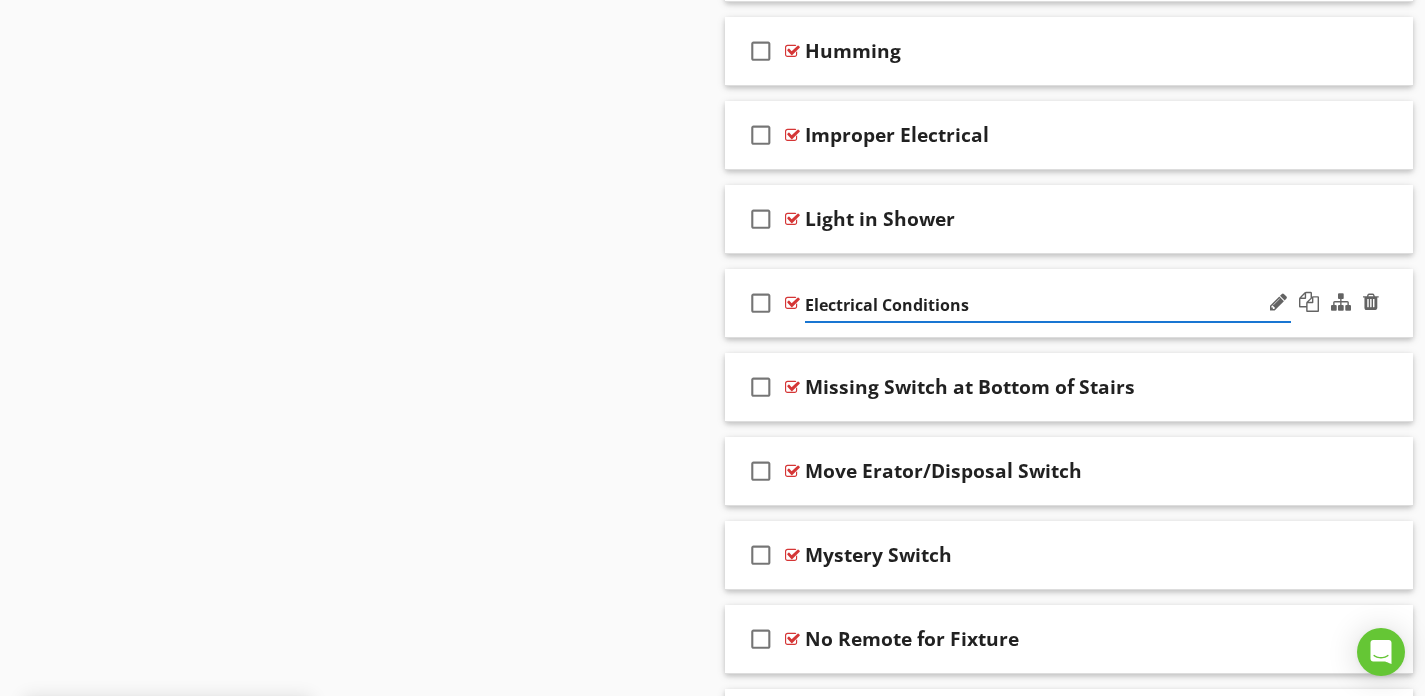 type on "Electrical Conditions" 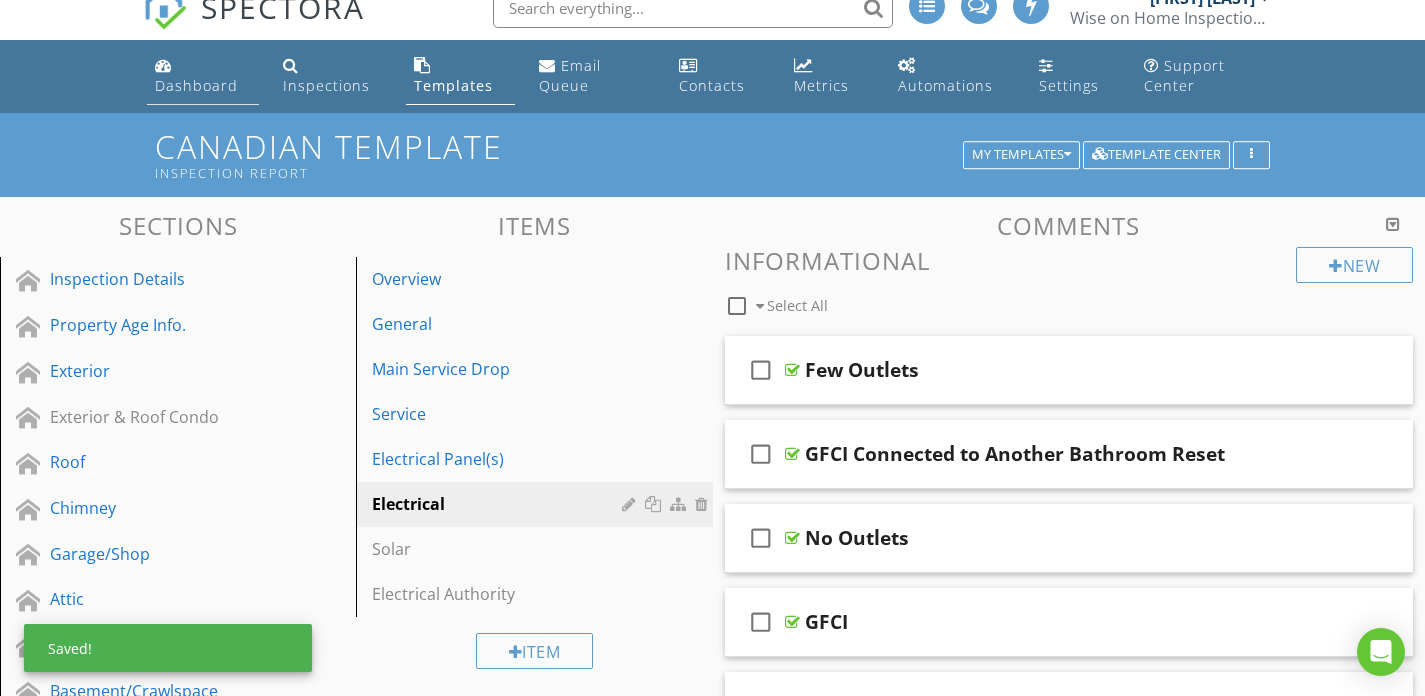 scroll, scrollTop: 0, scrollLeft: 0, axis: both 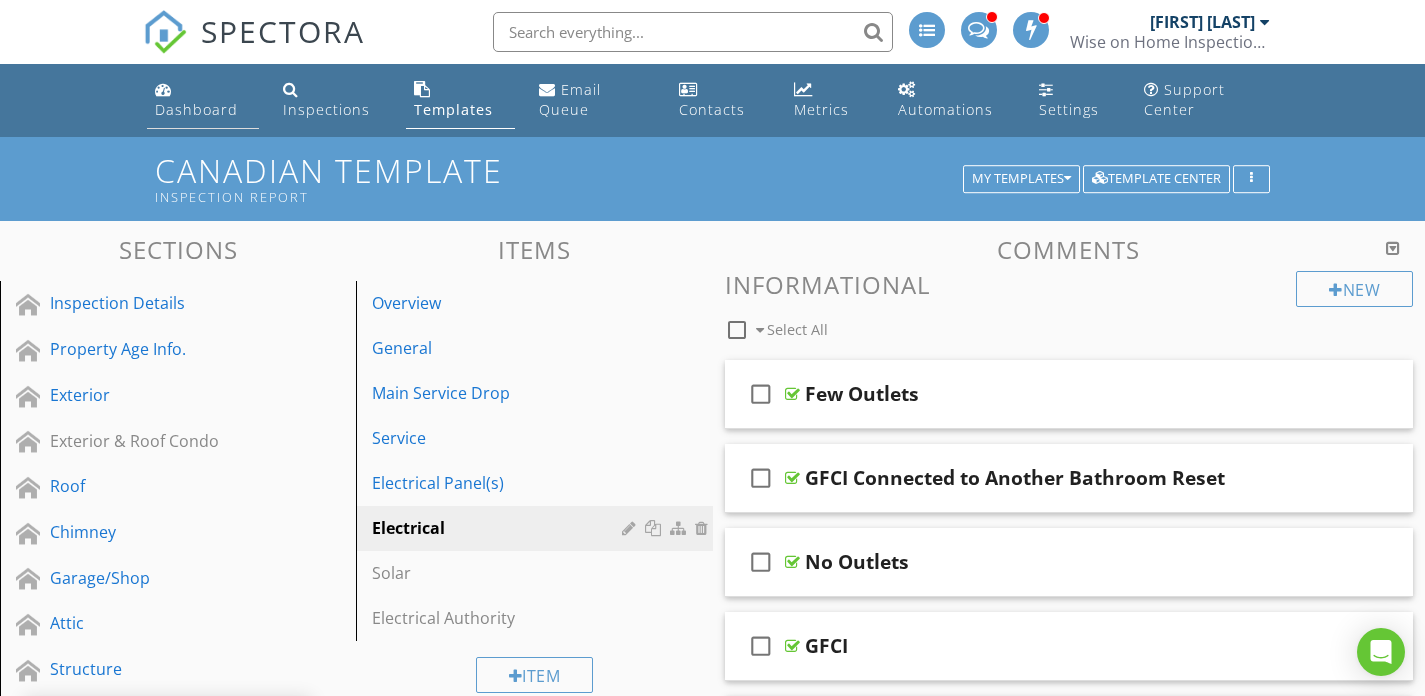 drag, startPoint x: 178, startPoint y: 110, endPoint x: 224, endPoint y: 126, distance: 48.703182 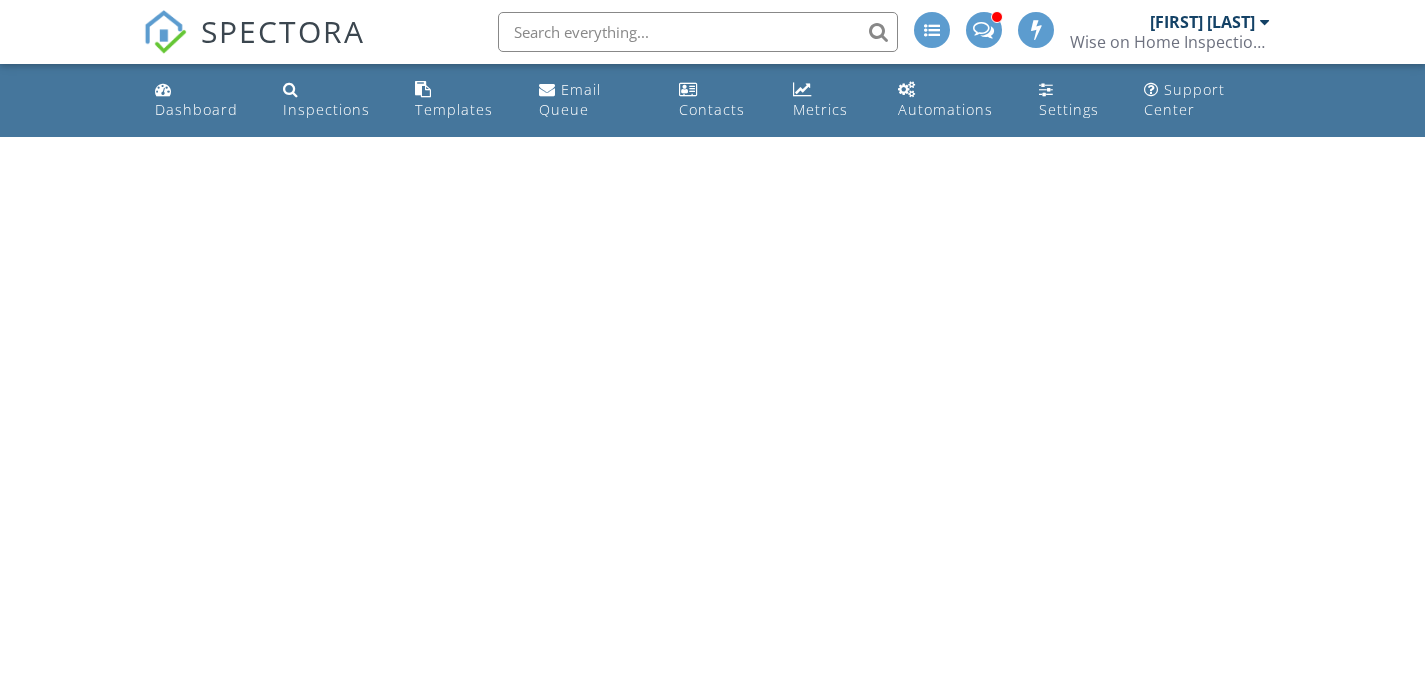 scroll, scrollTop: 0, scrollLeft: 0, axis: both 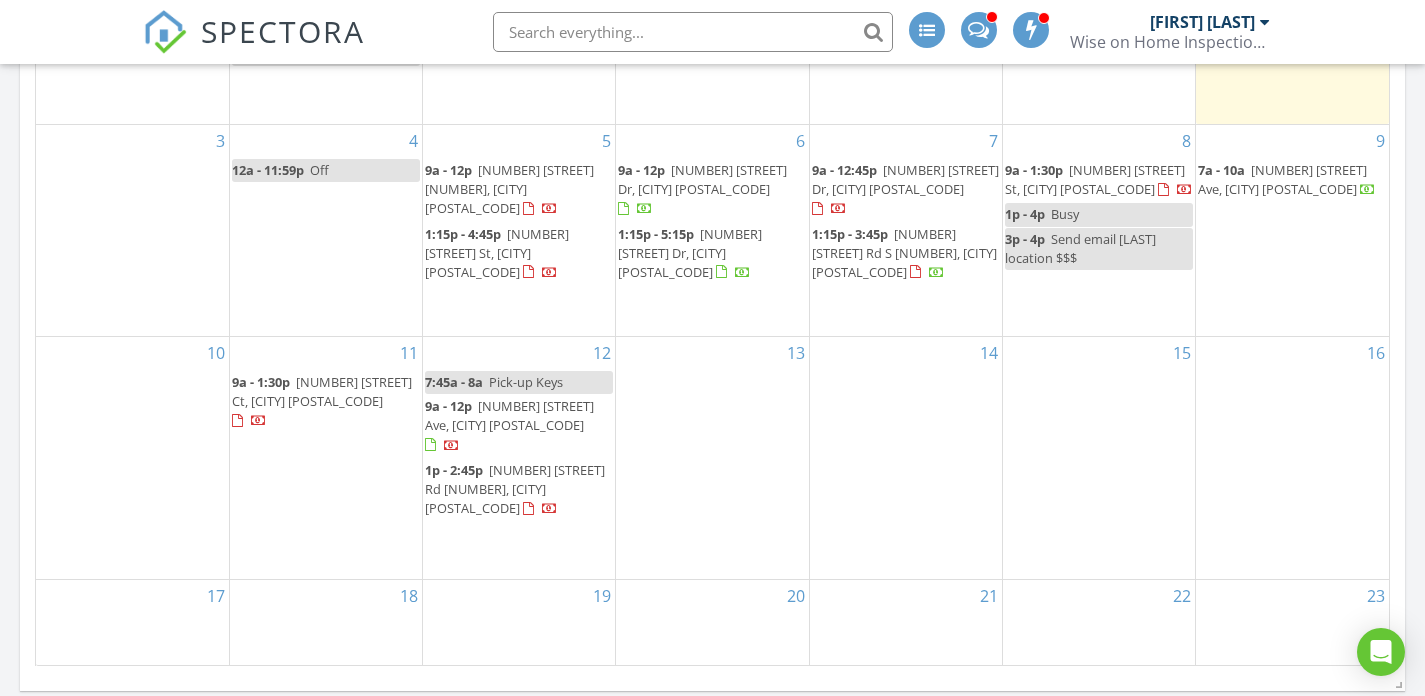 click on "[NUMBER] [STREET] Ct, [CITY] [POSTAL_CODE]" at bounding box center (322, 391) 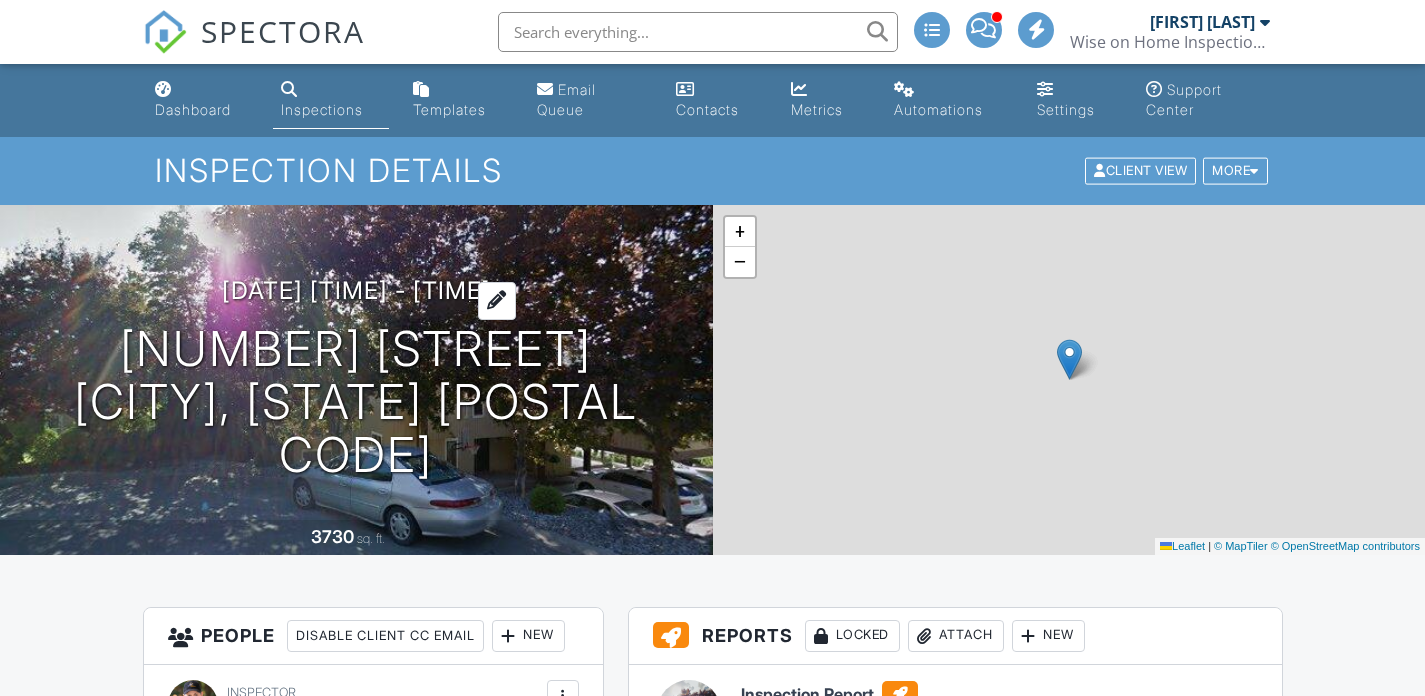 scroll, scrollTop: 0, scrollLeft: 0, axis: both 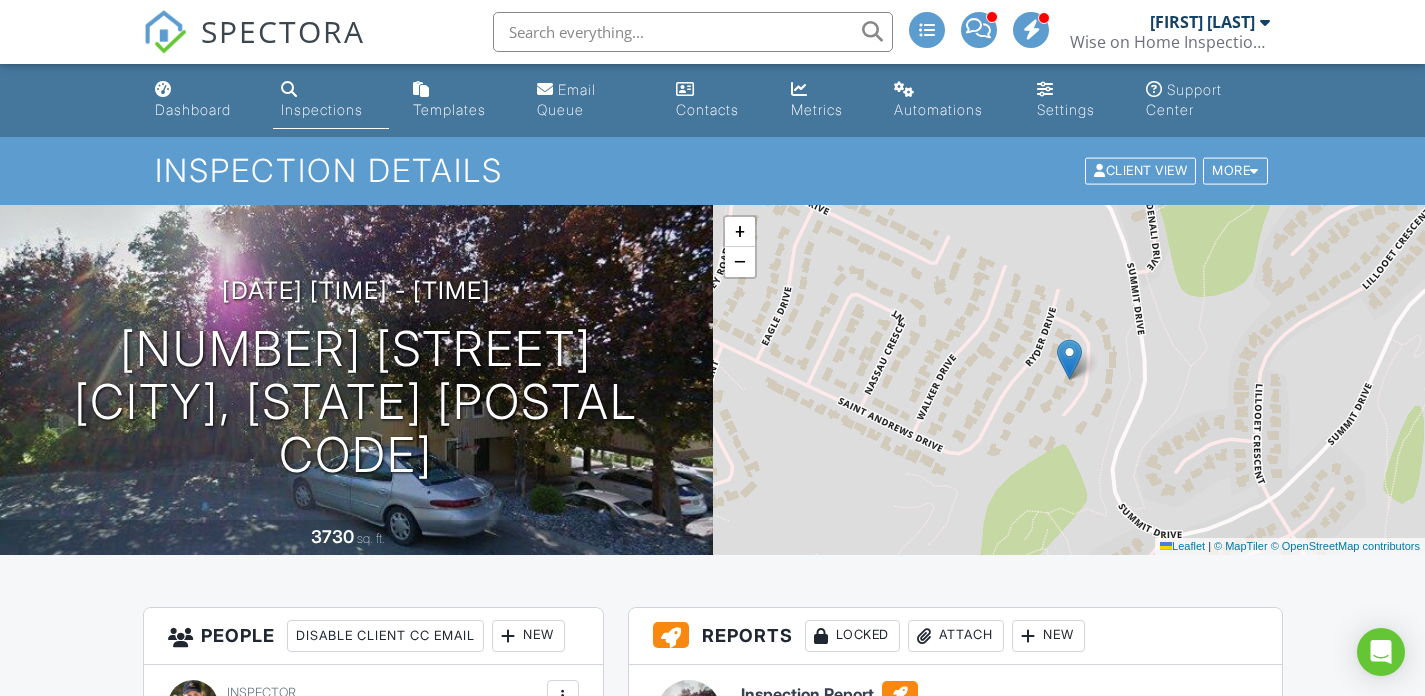 click on "Dashboard" at bounding box center [202, 100] 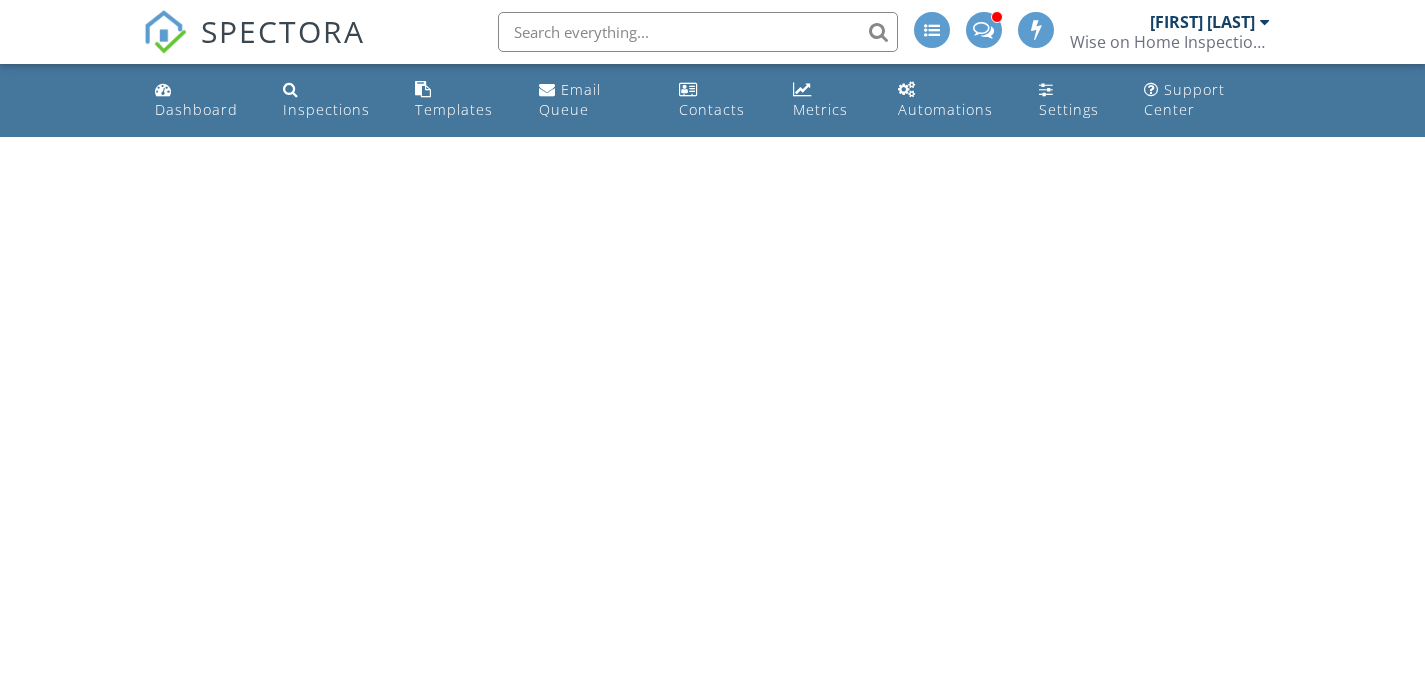 scroll, scrollTop: 0, scrollLeft: 0, axis: both 